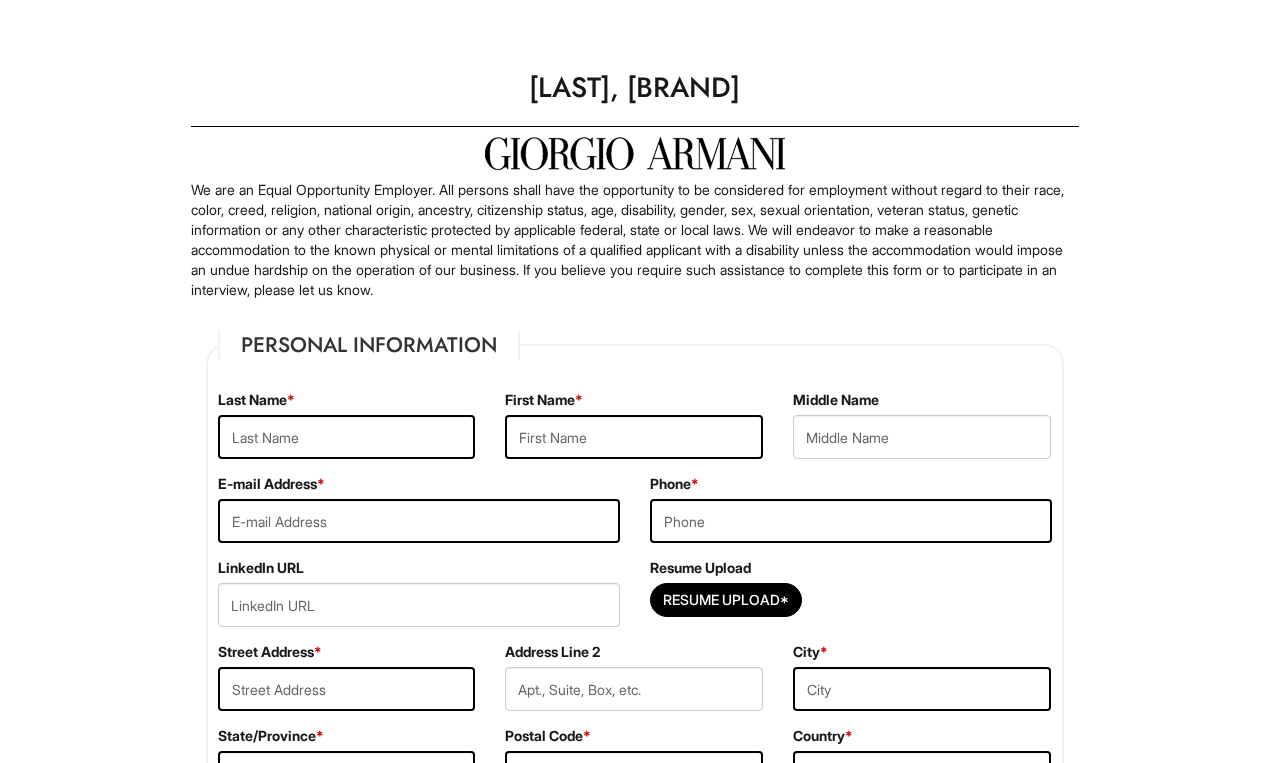 scroll, scrollTop: 0, scrollLeft: 0, axis: both 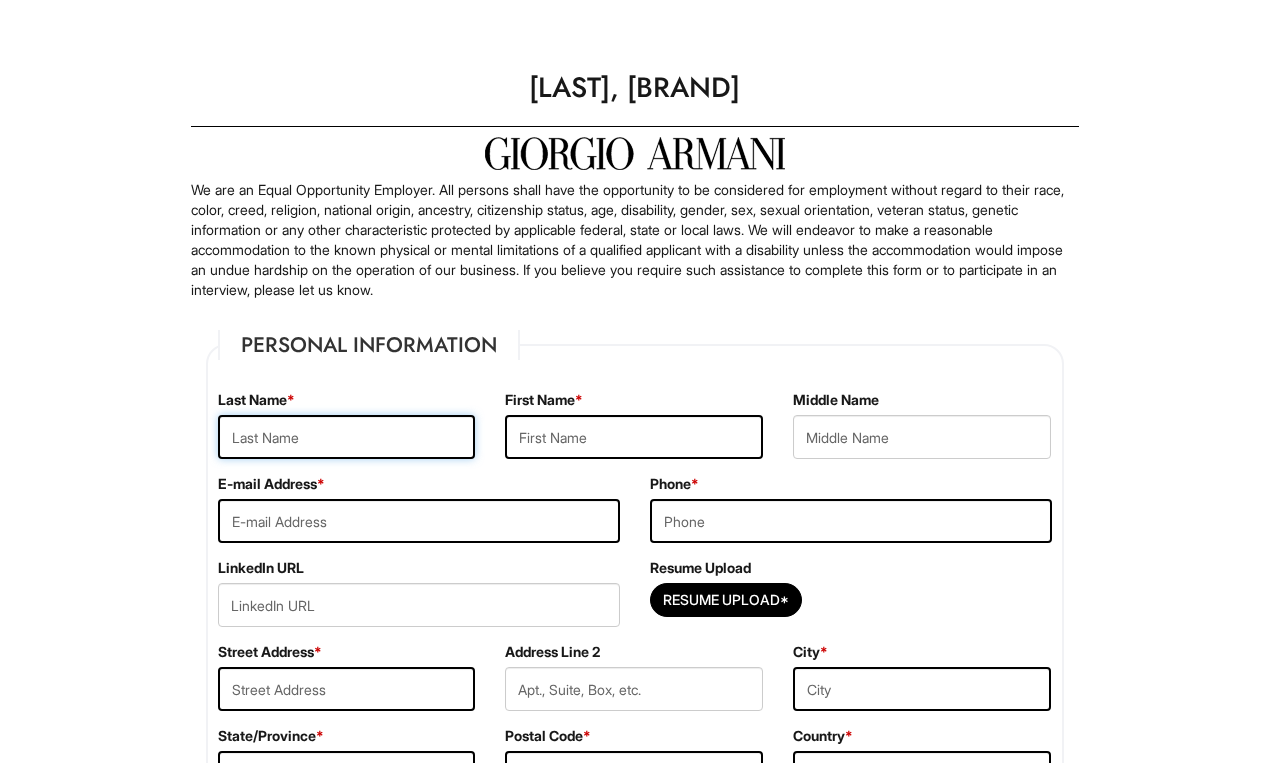 click at bounding box center (347, 437) 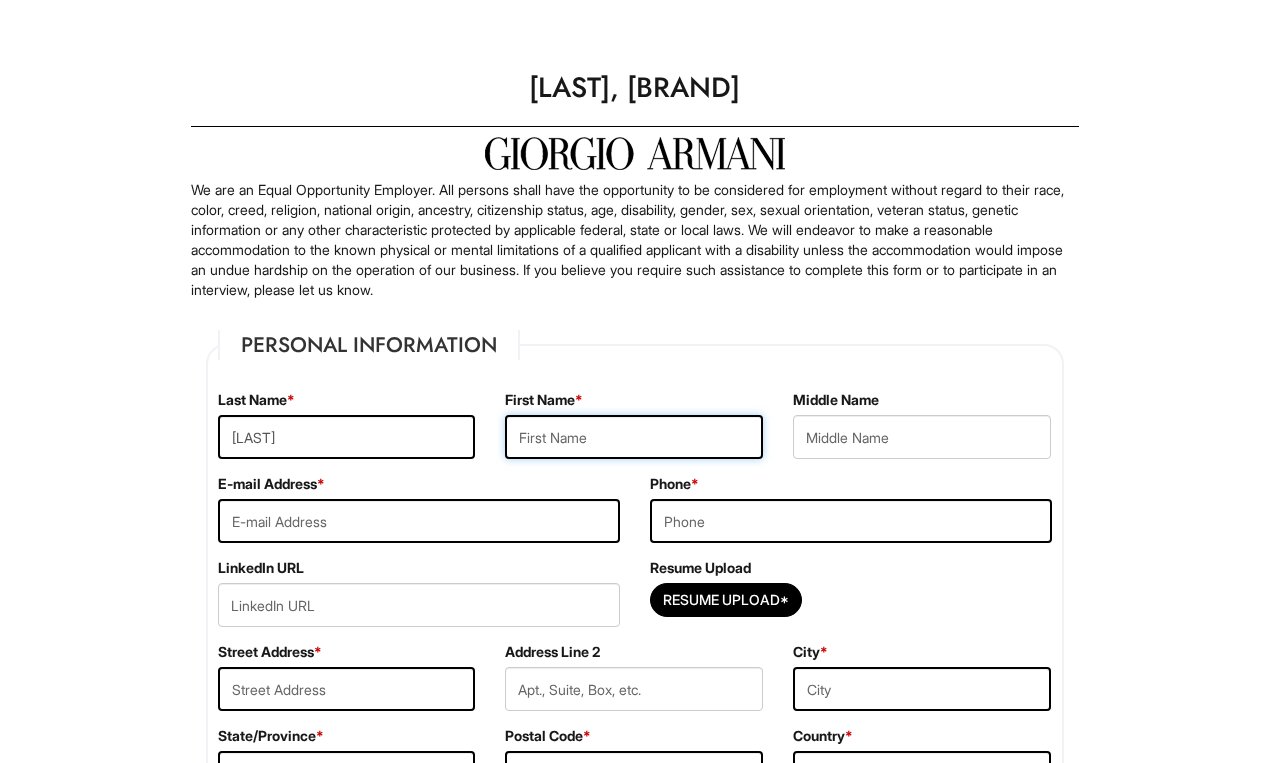 type on "[FIRST]" 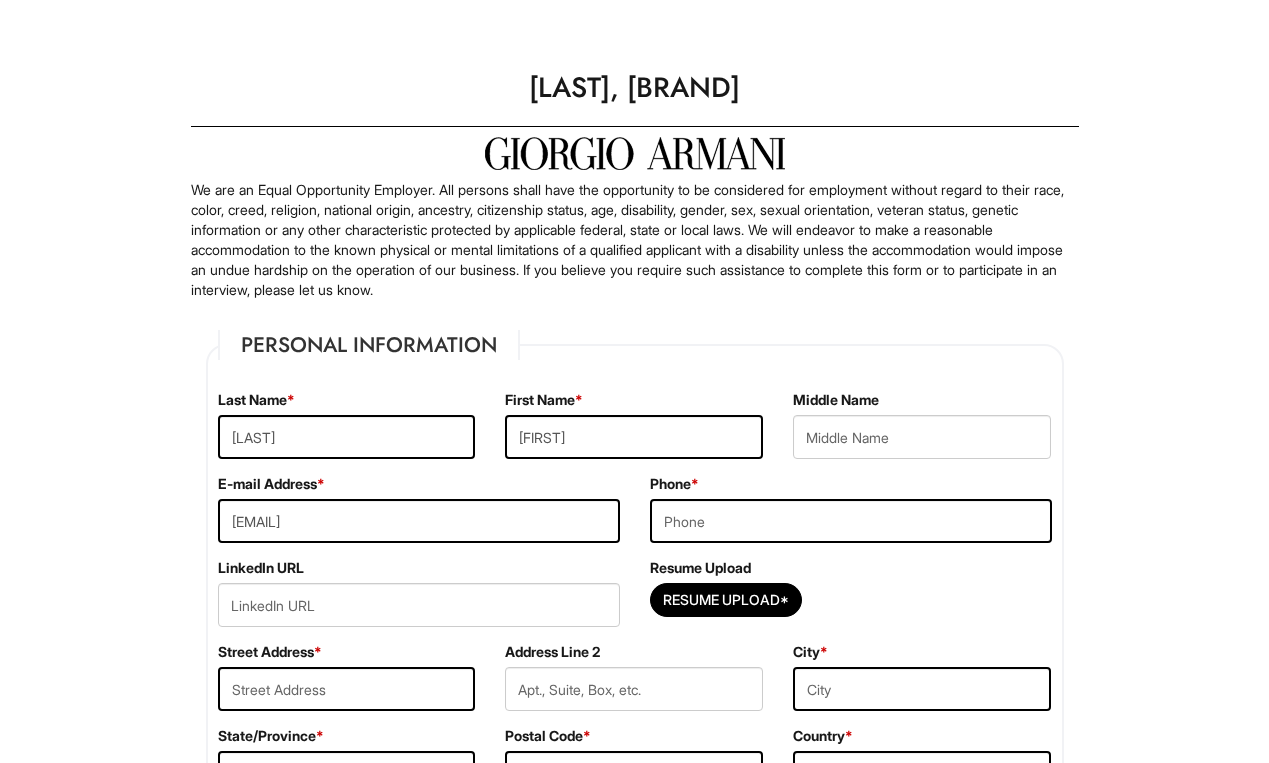 type on "[NUMBER] [STREET]" 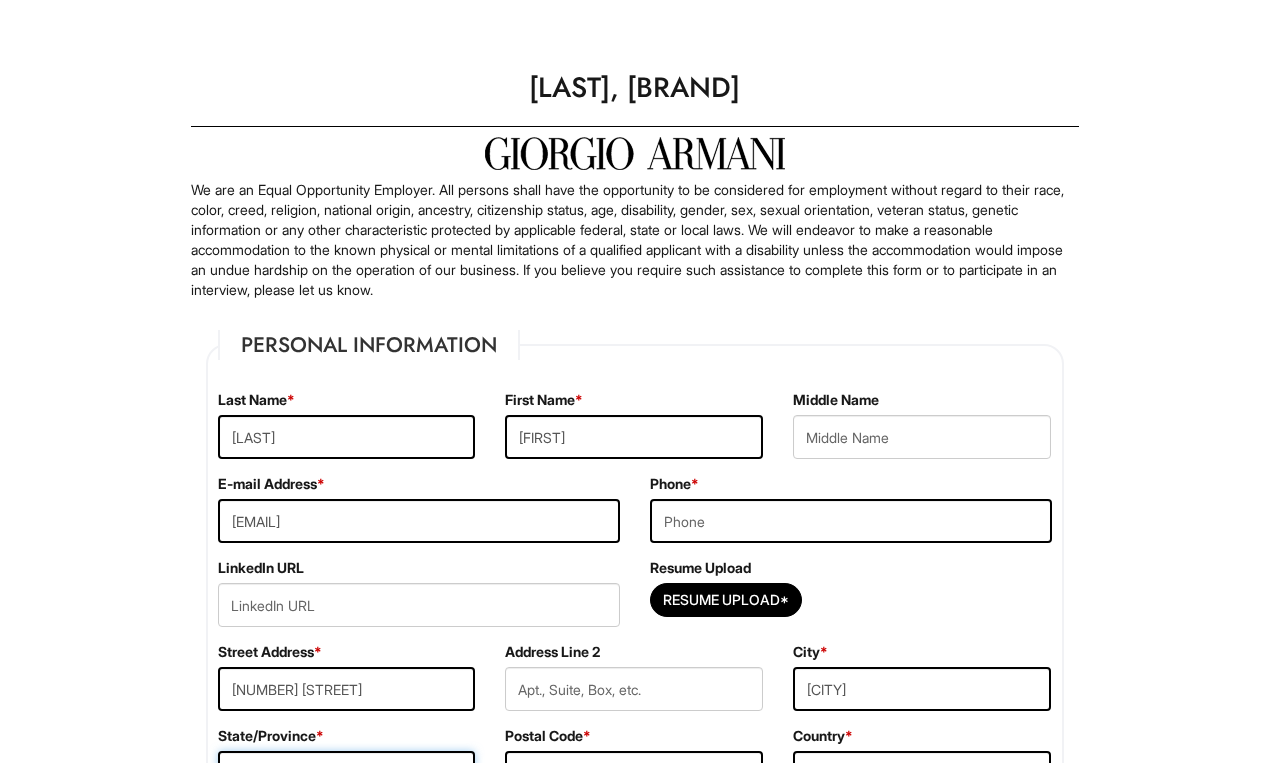 select on "[STATE]" 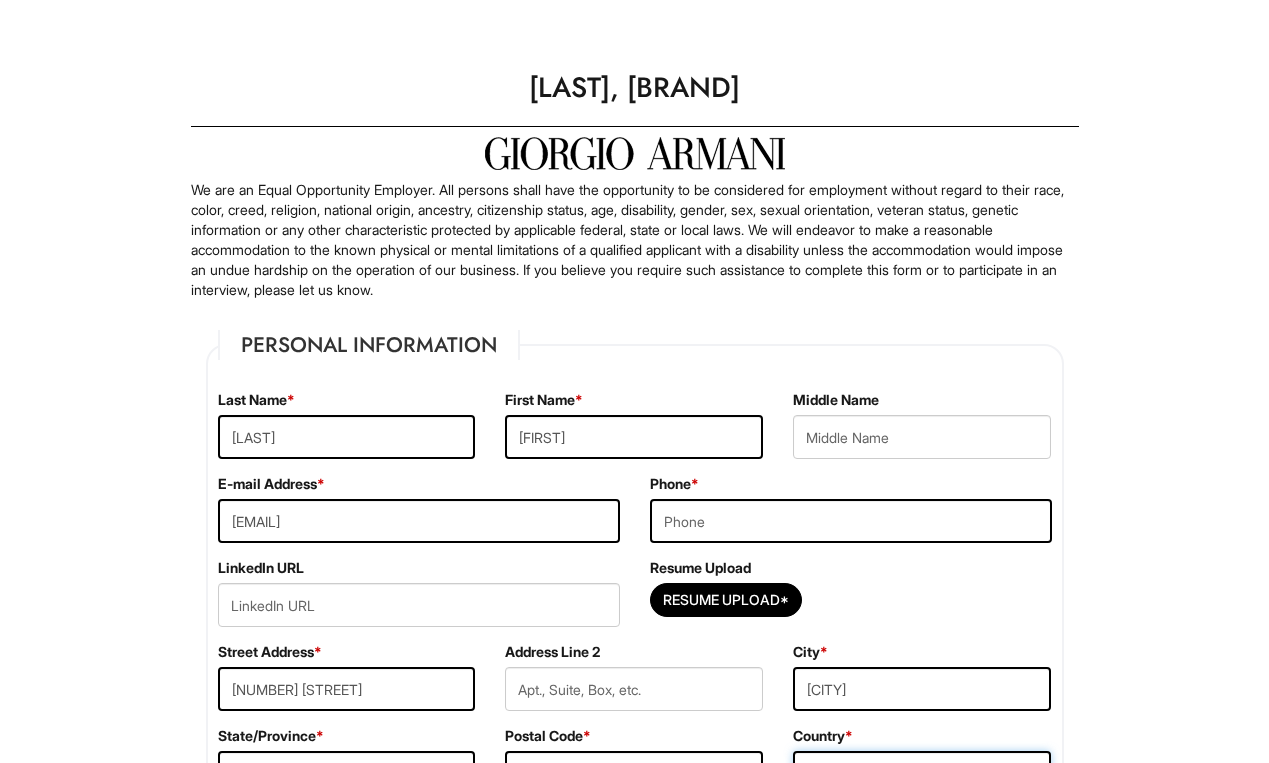 select on "United States of America" 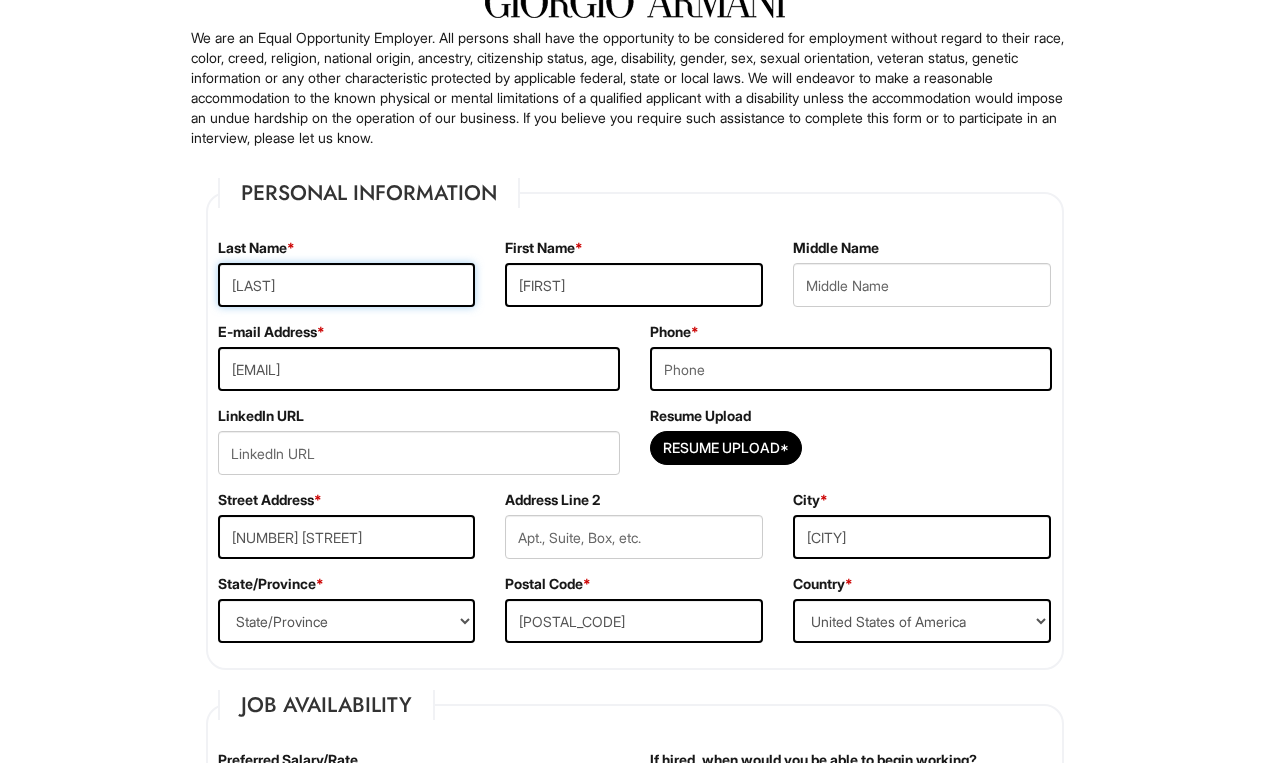 scroll, scrollTop: 154, scrollLeft: 0, axis: vertical 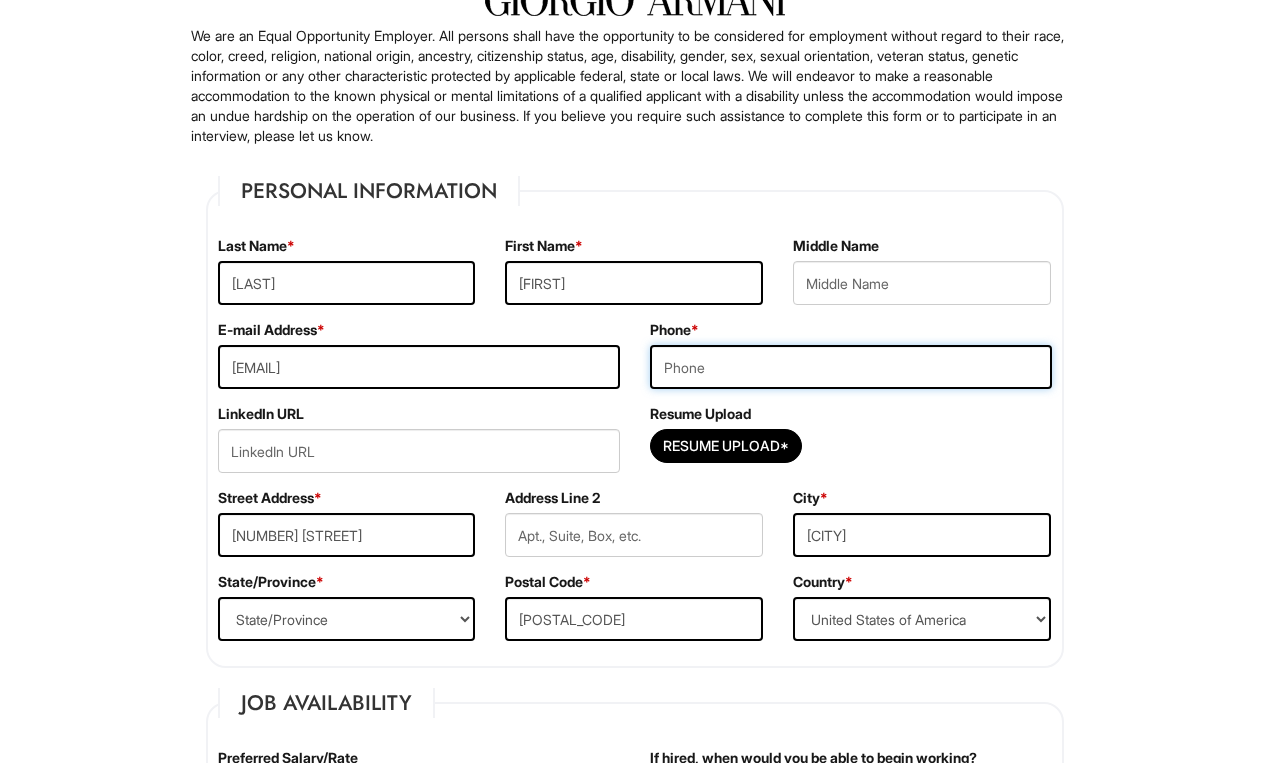 click at bounding box center [851, 367] 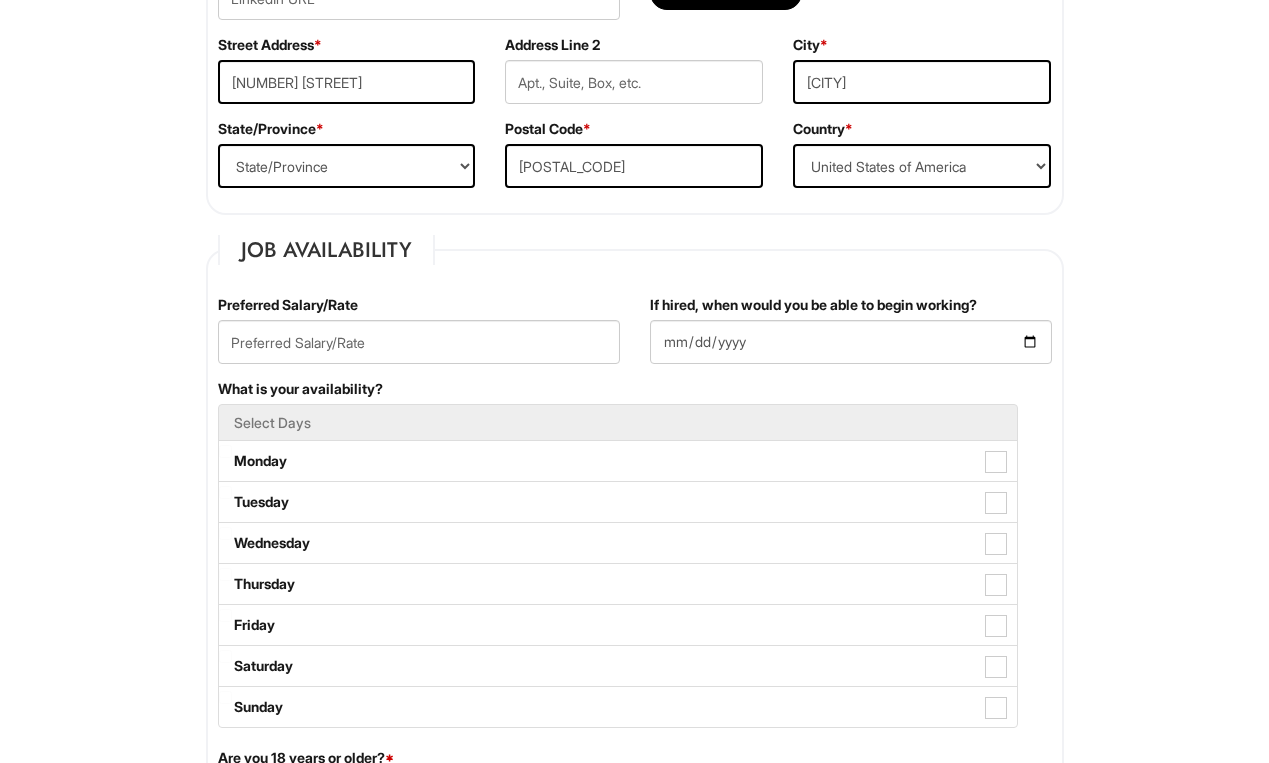 scroll, scrollTop: 610, scrollLeft: 0, axis: vertical 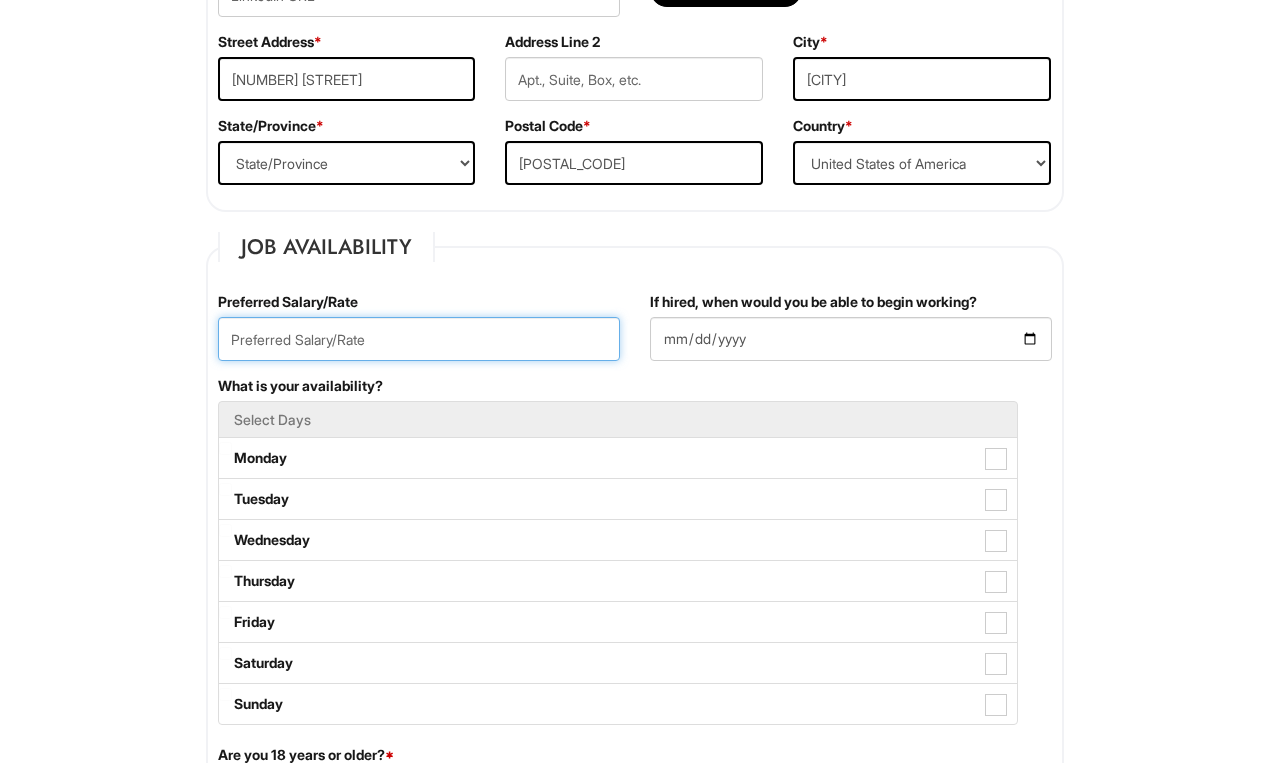 click at bounding box center (419, 339) 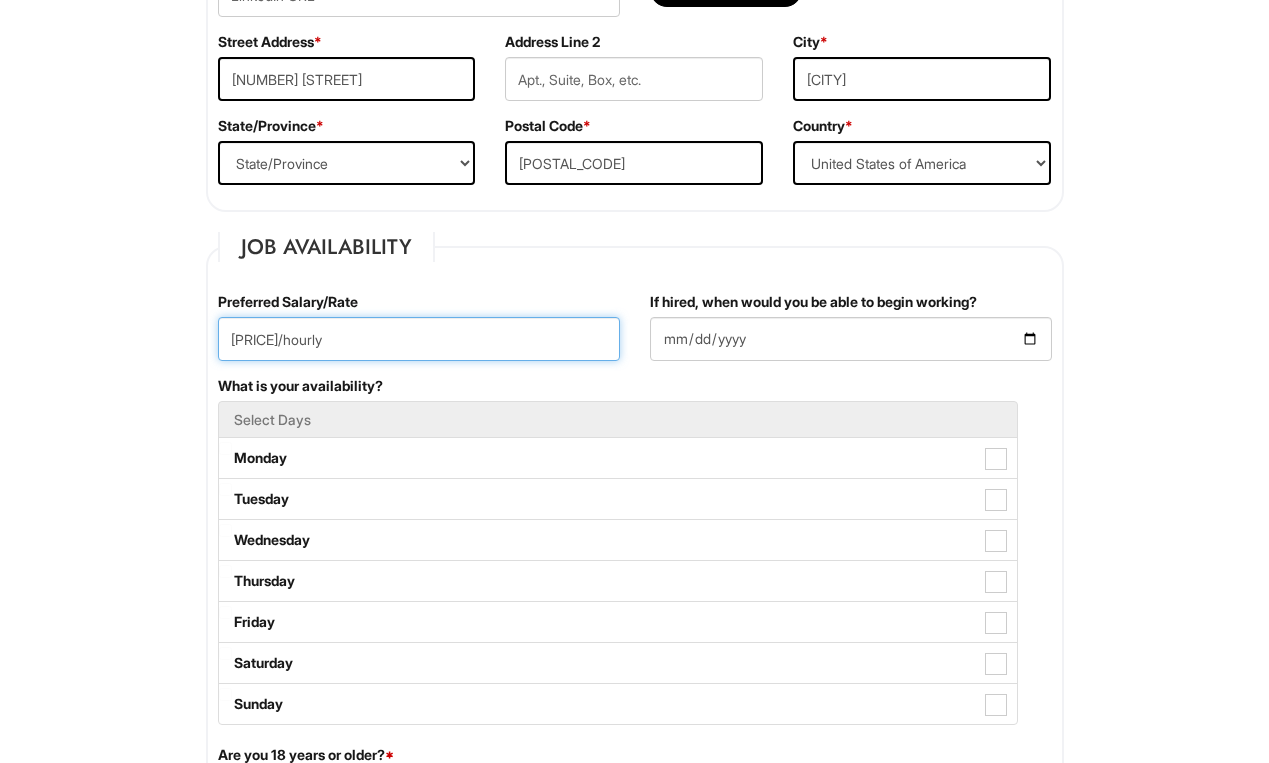 type on "[PRICE]/hourly" 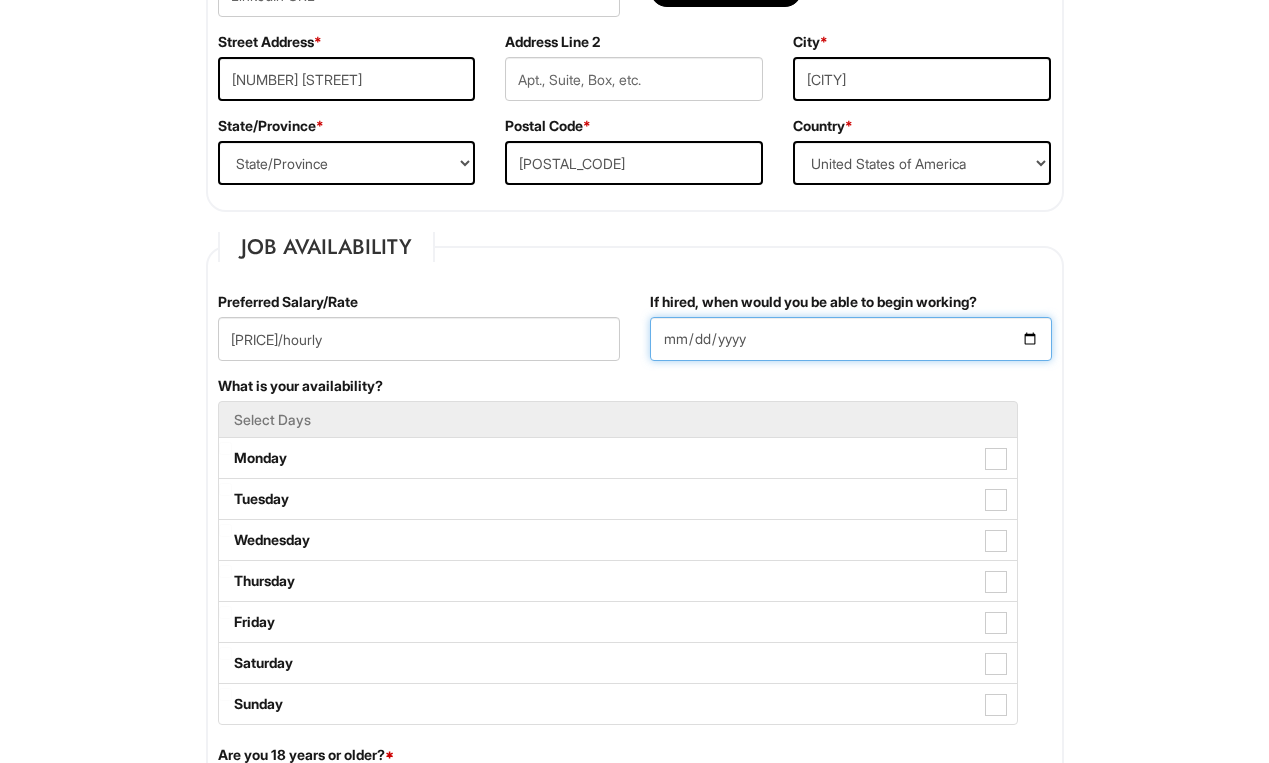 click on "If hired, when would you be able to begin working?" at bounding box center [851, 339] 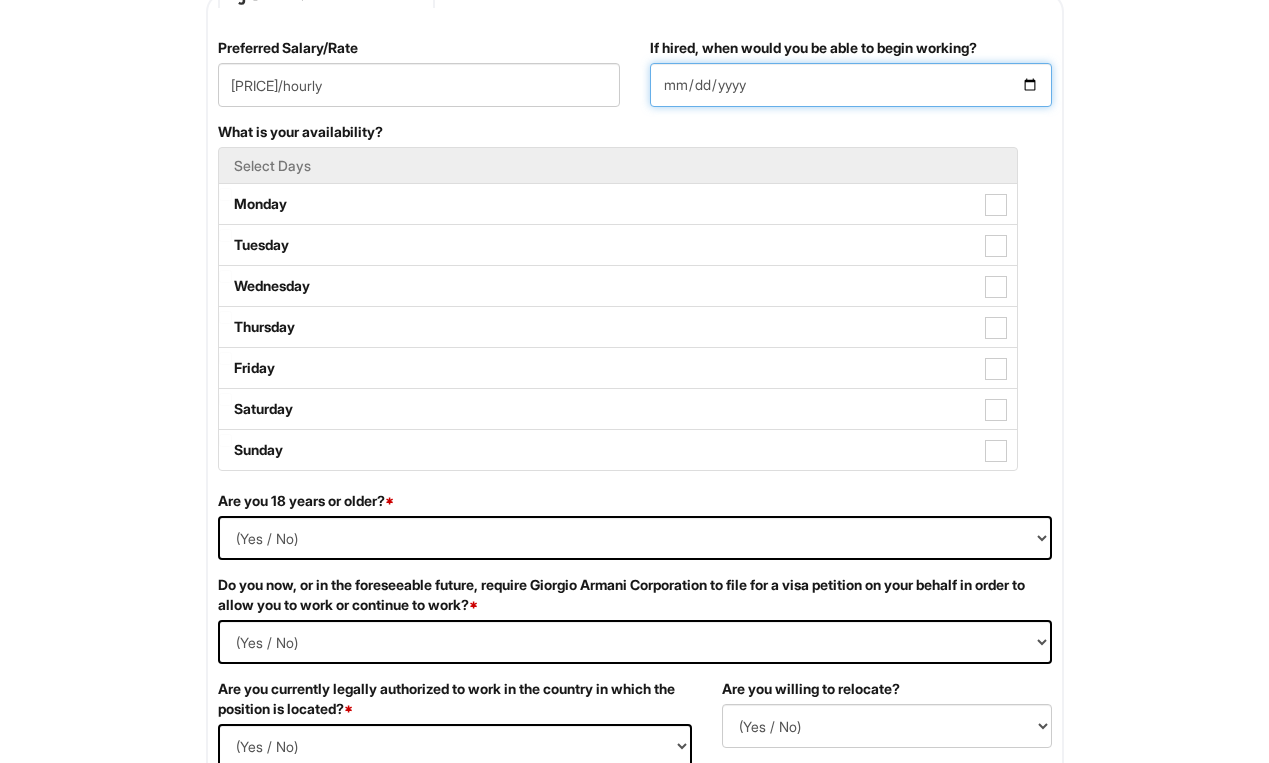 scroll, scrollTop: 865, scrollLeft: 0, axis: vertical 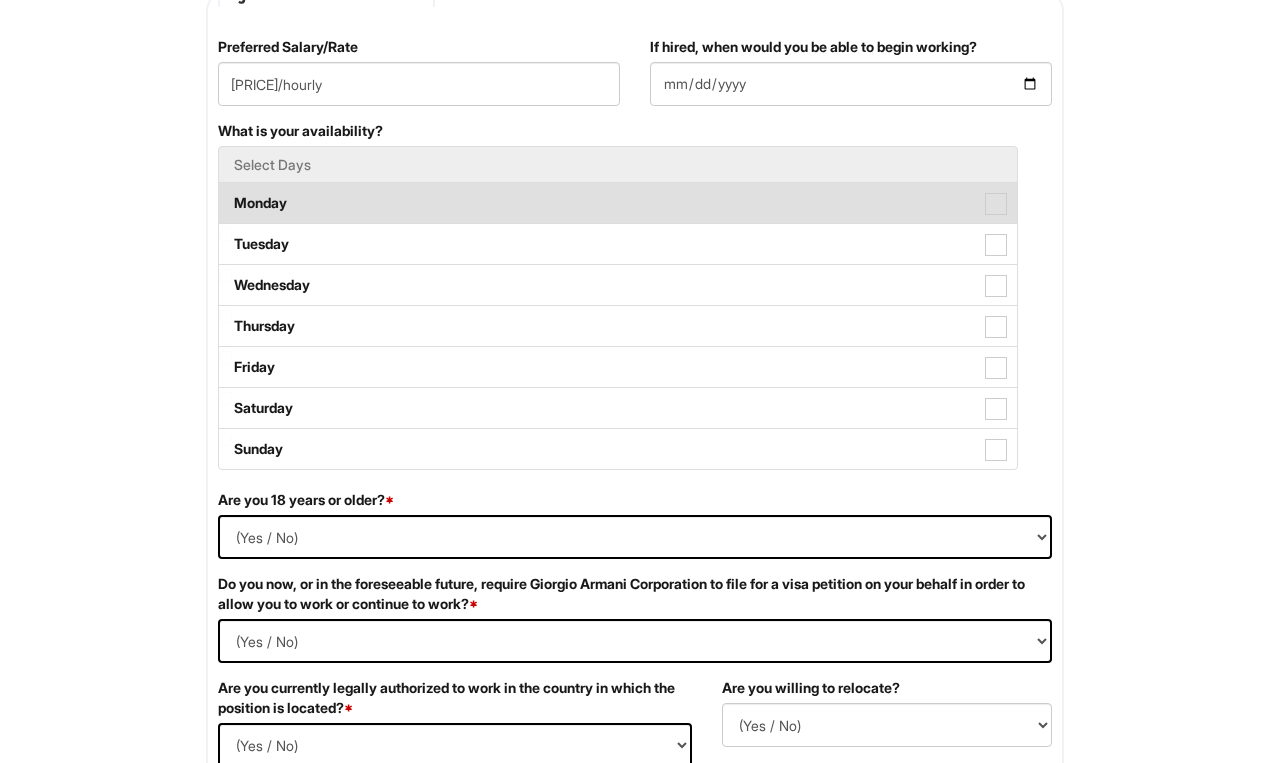click at bounding box center [996, 204] 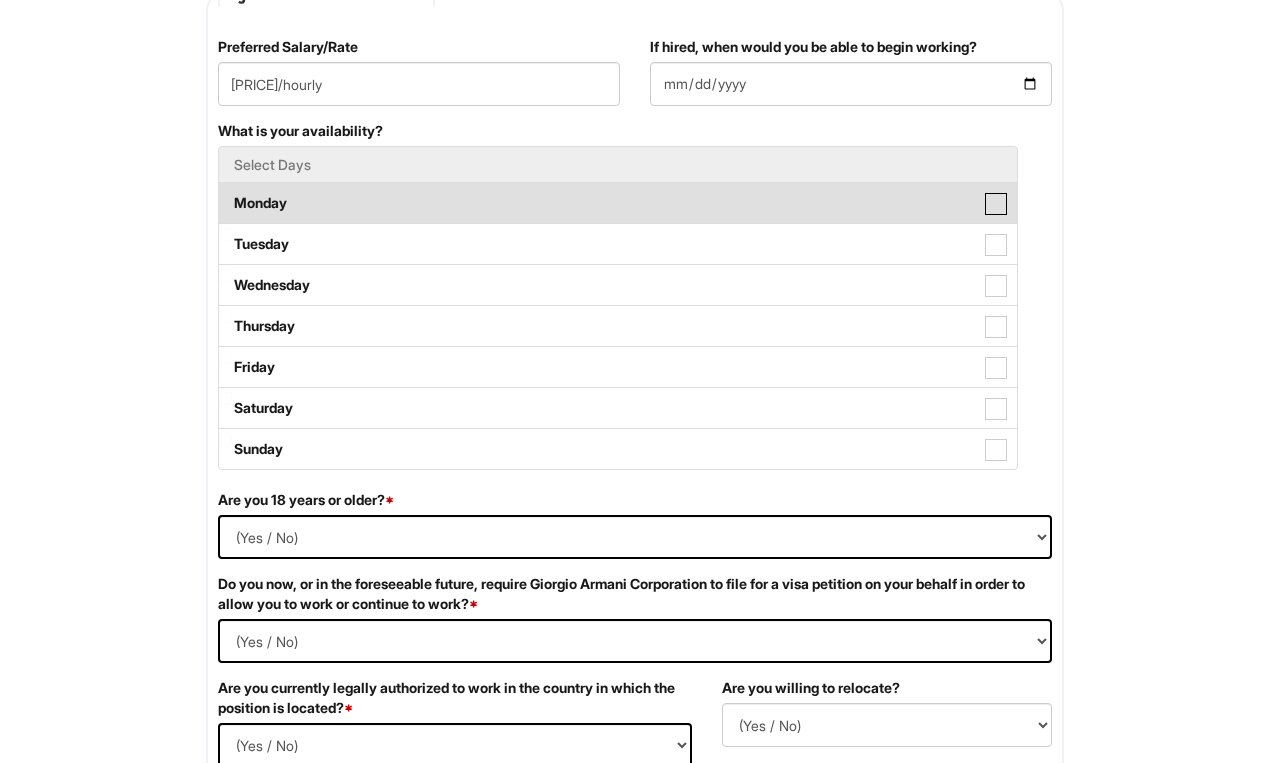 click on "Monday" at bounding box center [225, 193] 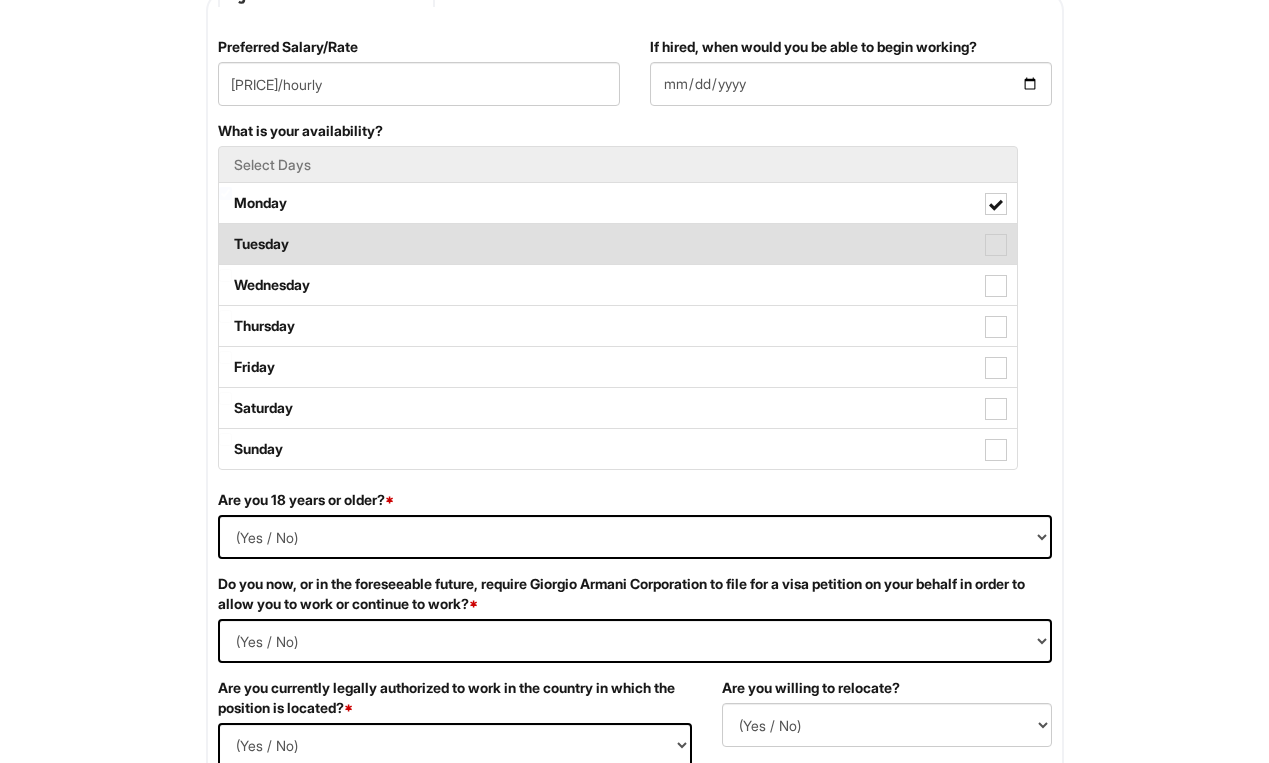 click at bounding box center [996, 245] 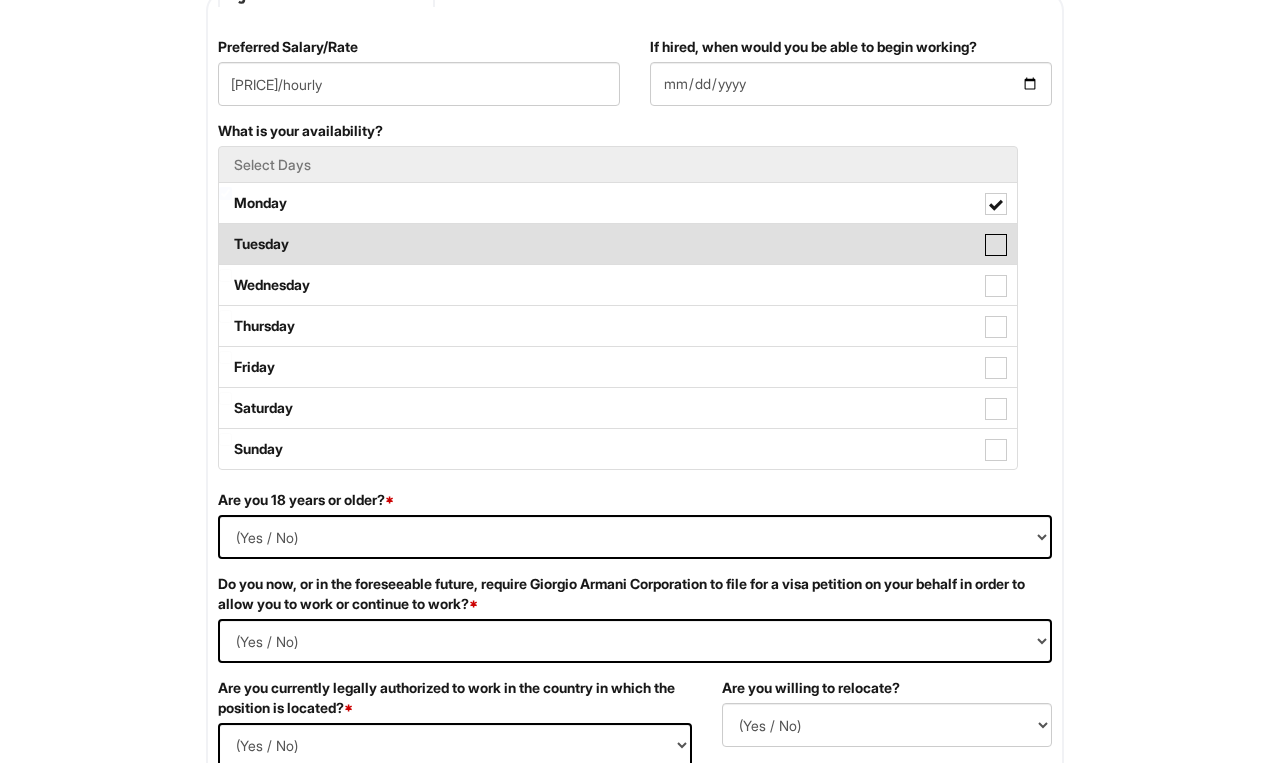 click on "Tuesday" at bounding box center (225, 234) 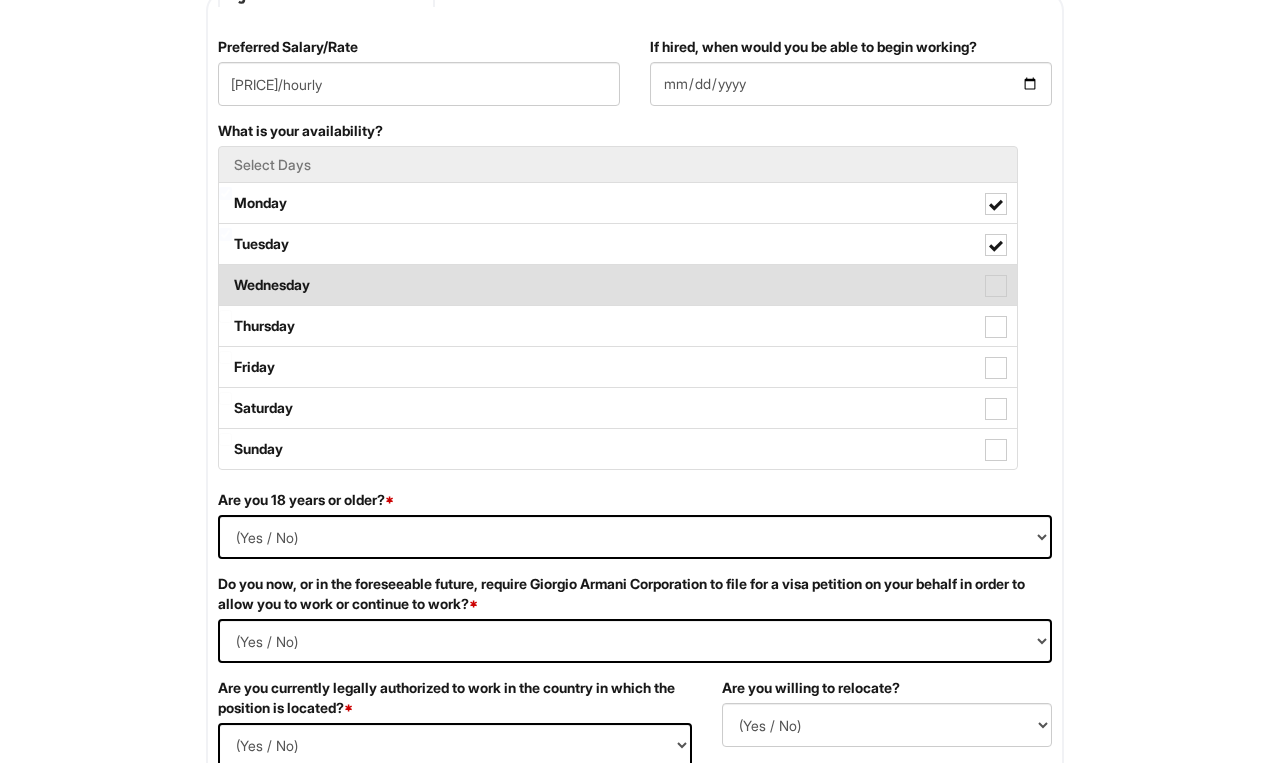 click at bounding box center [996, 286] 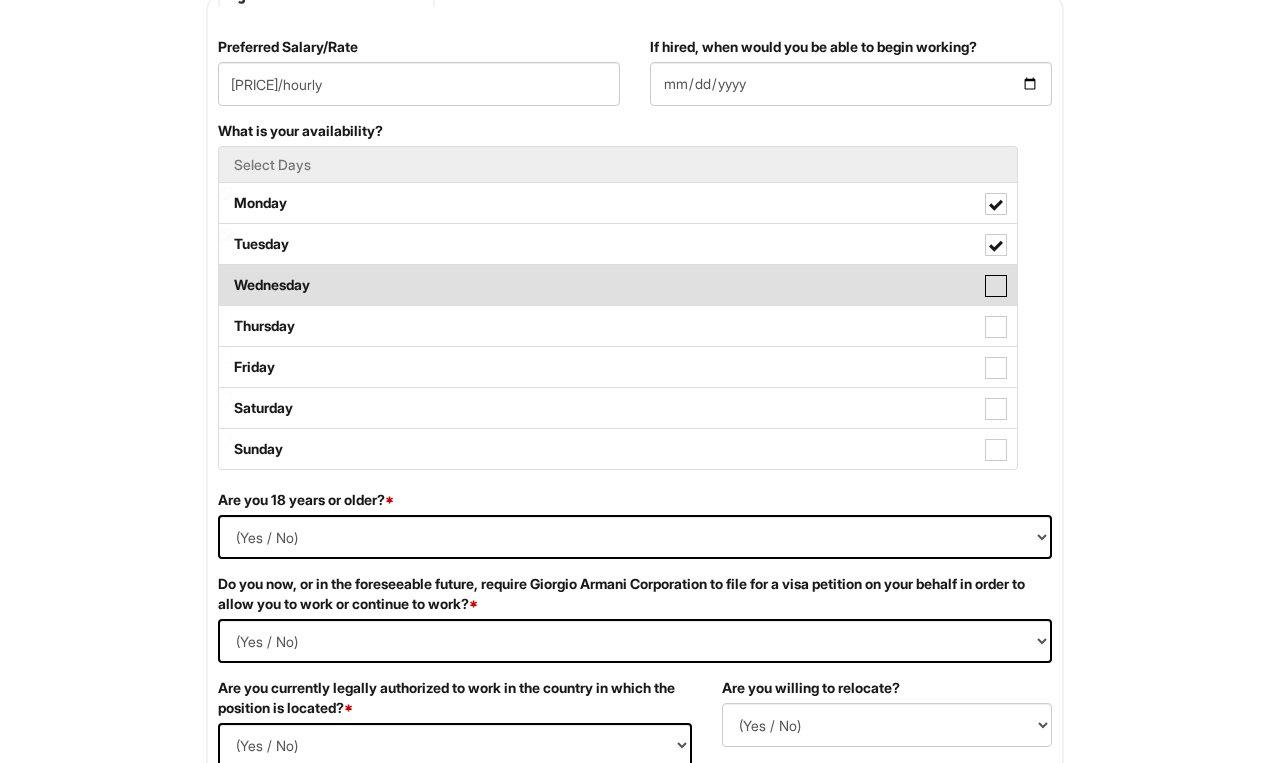 click on "Wednesday" at bounding box center (225, 275) 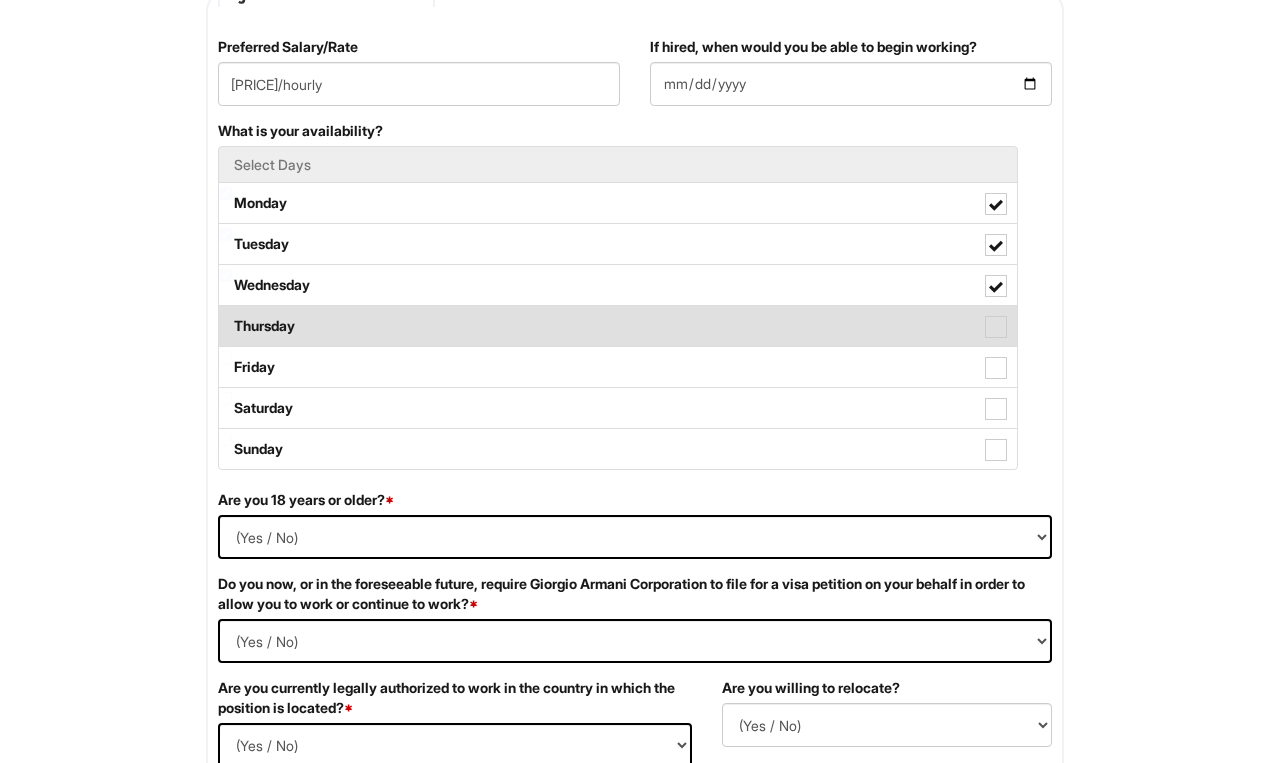 click at bounding box center [996, 327] 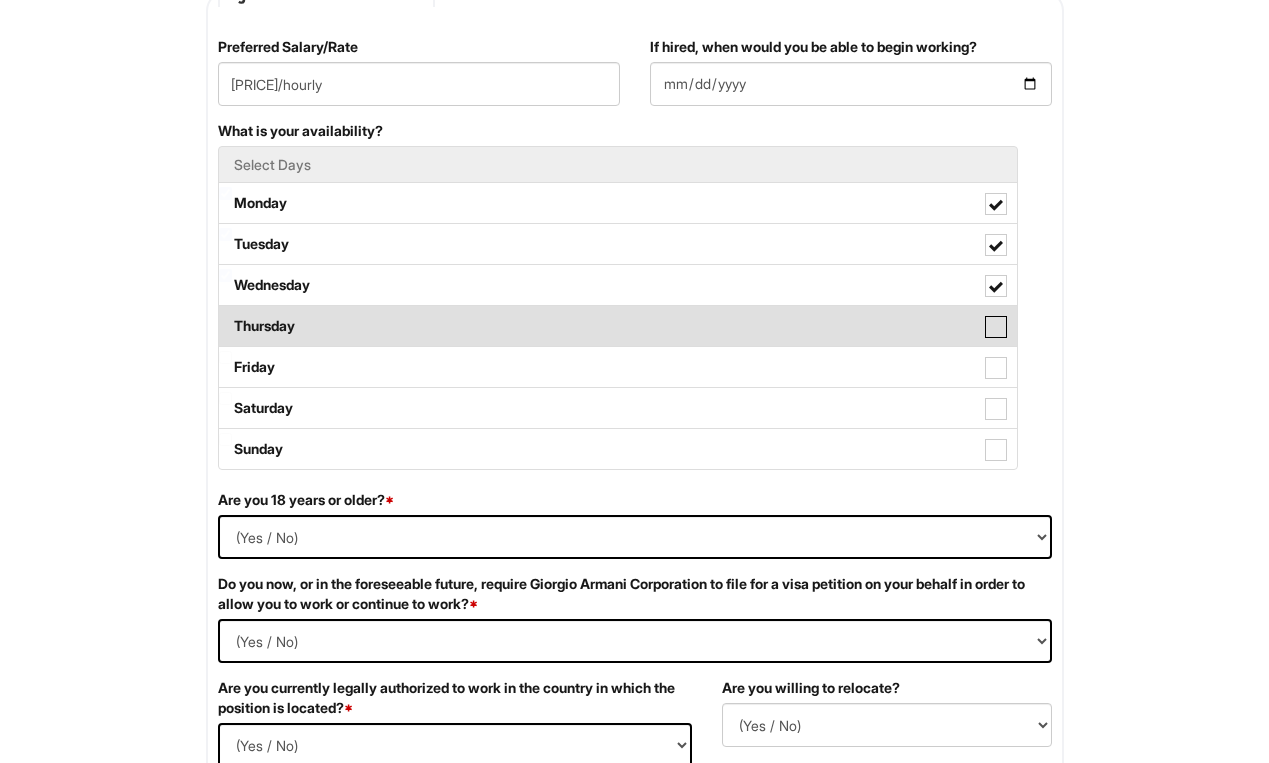 click on "Thursday" at bounding box center (225, 316) 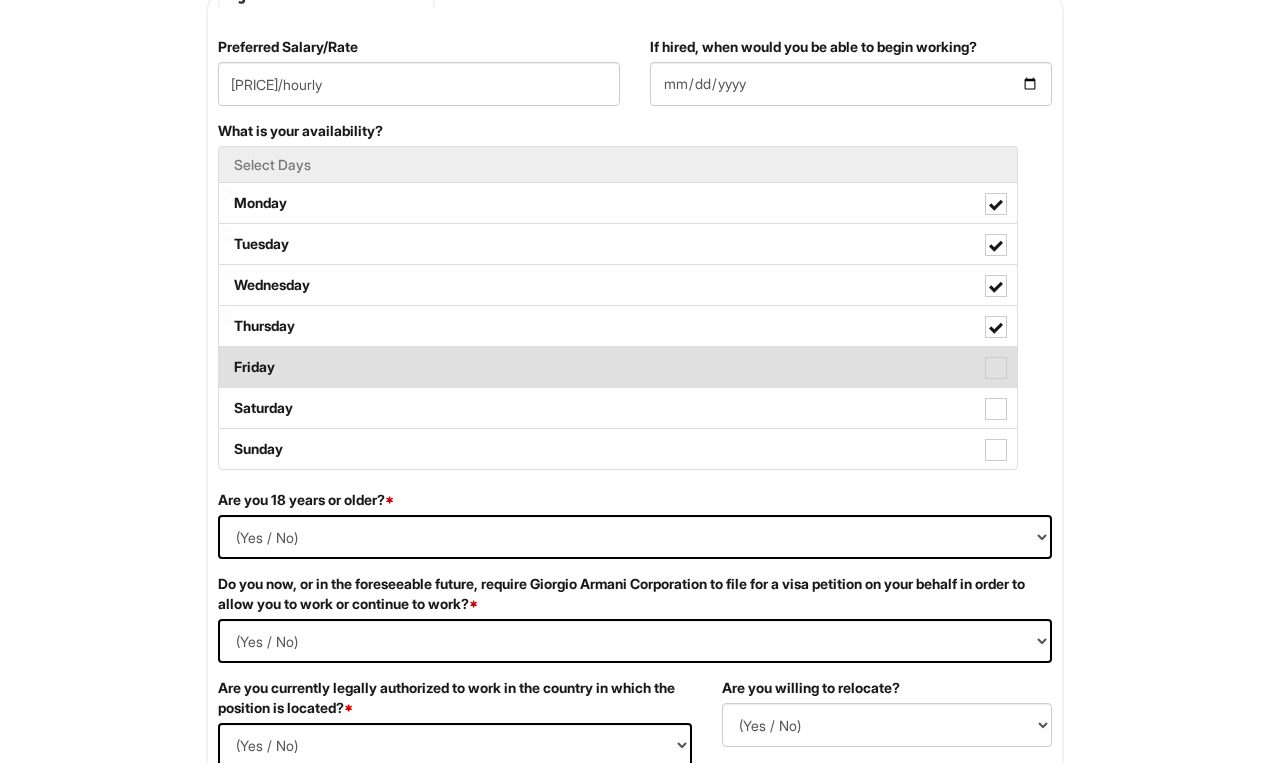click at bounding box center [996, 368] 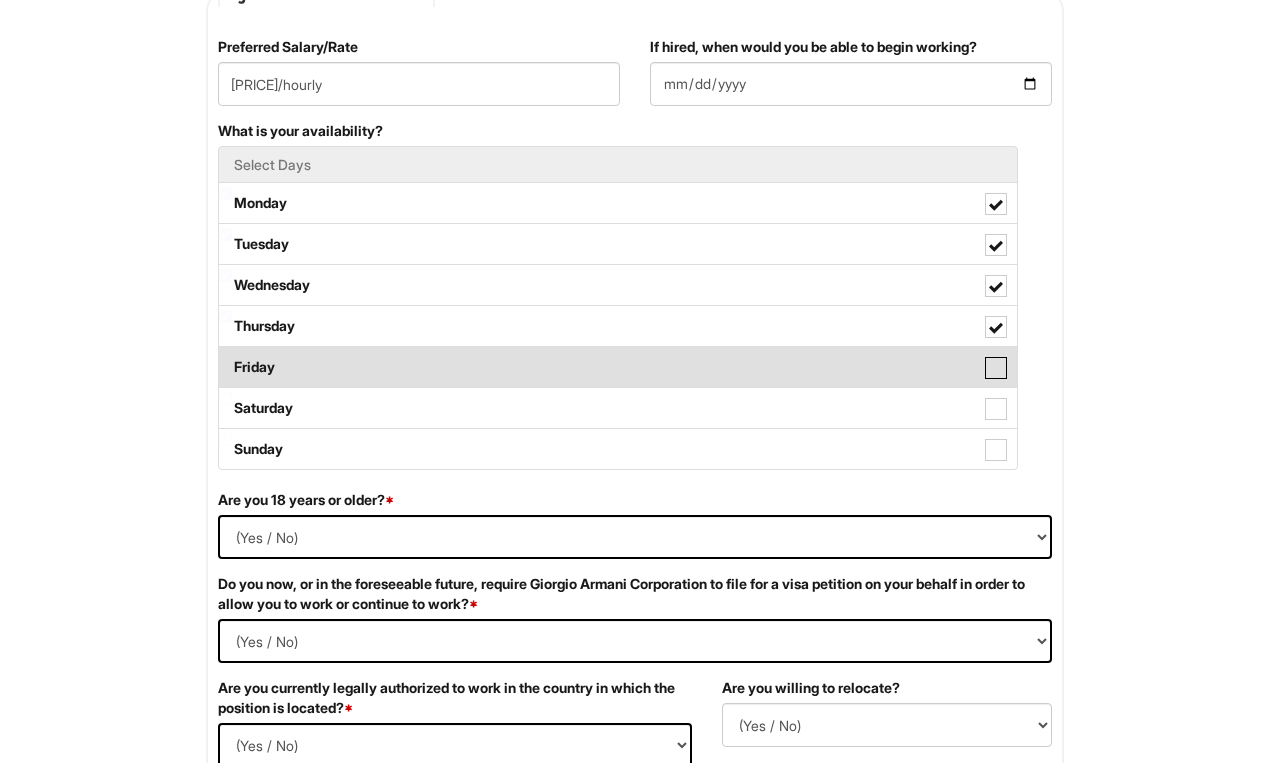 click on "Friday" at bounding box center (225, 357) 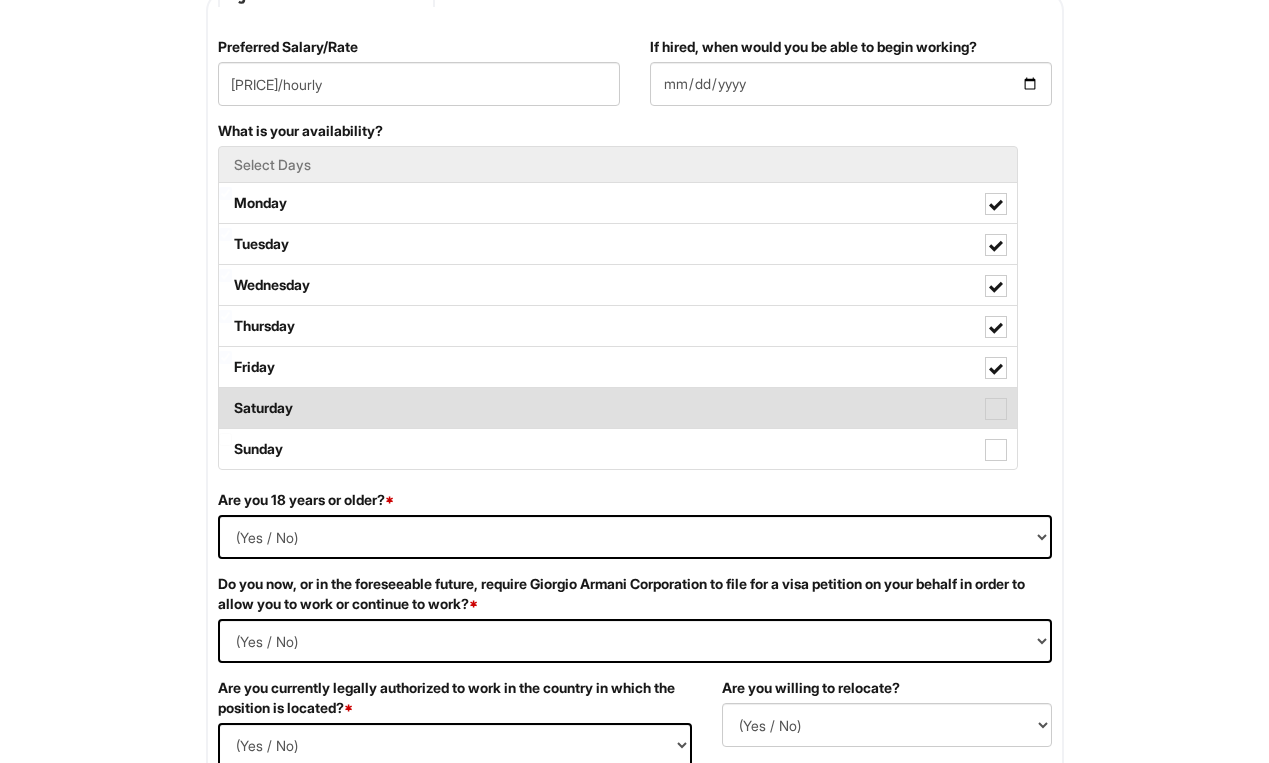click at bounding box center (996, 409) 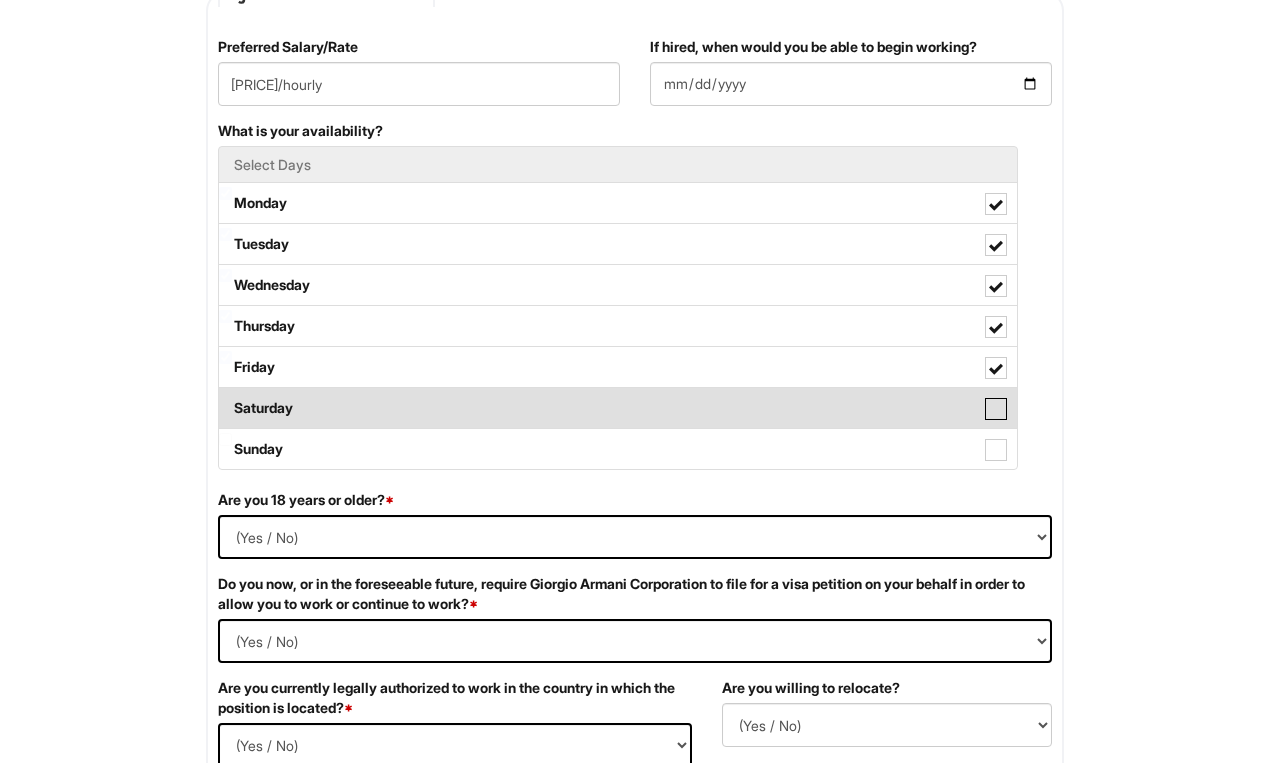 click on "Saturday" at bounding box center (225, 398) 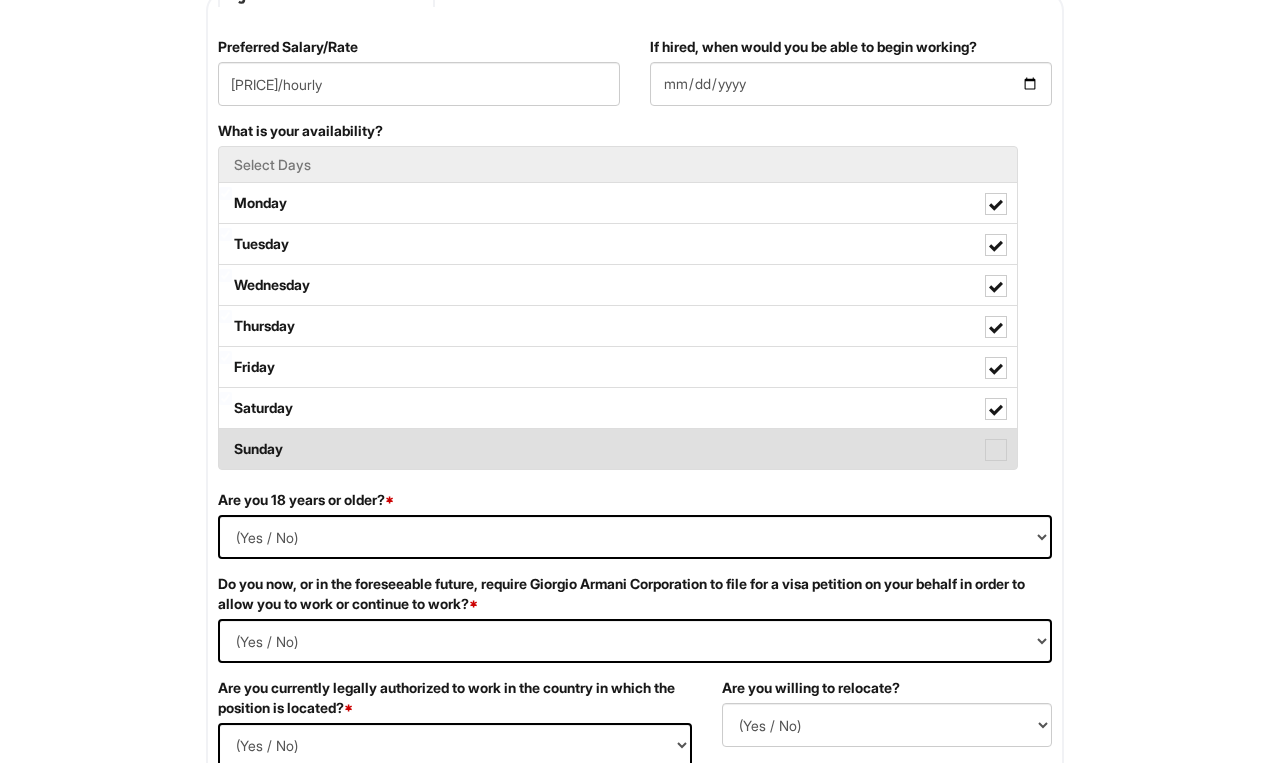 click at bounding box center (996, 450) 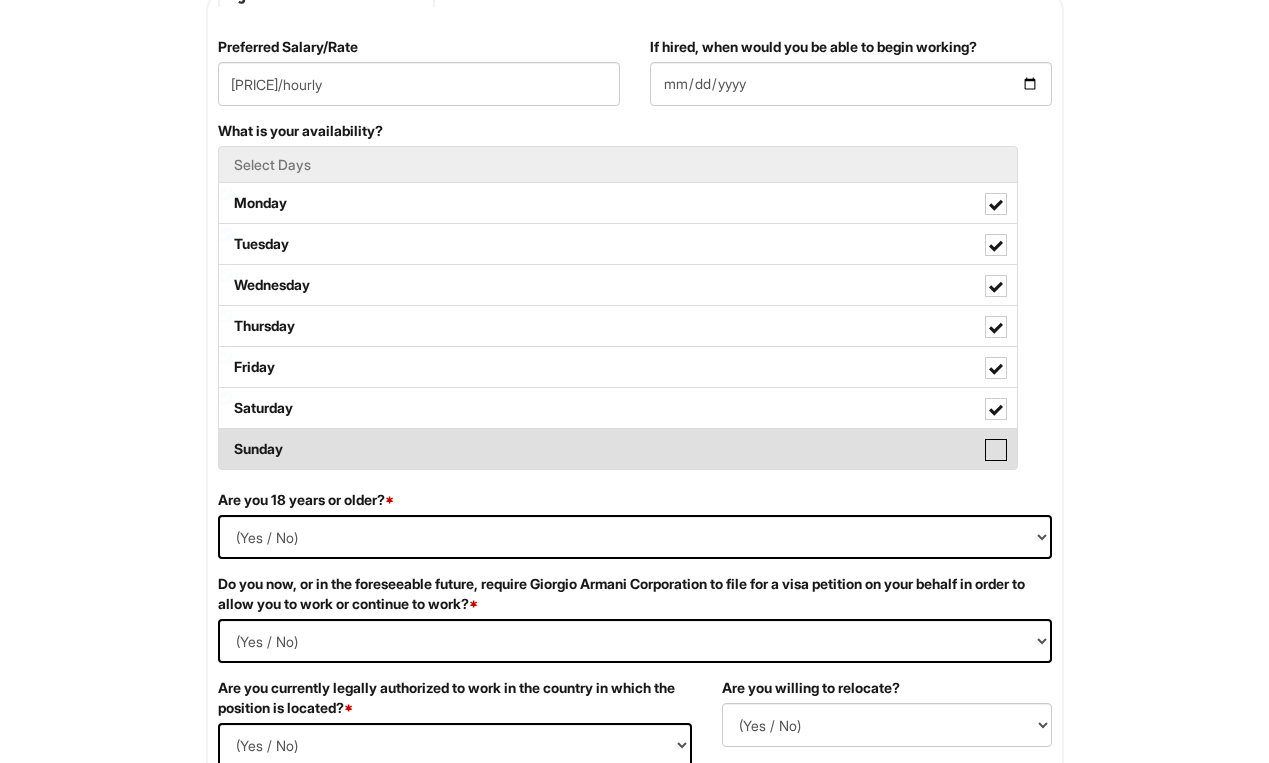 click on "Sunday" at bounding box center [225, 439] 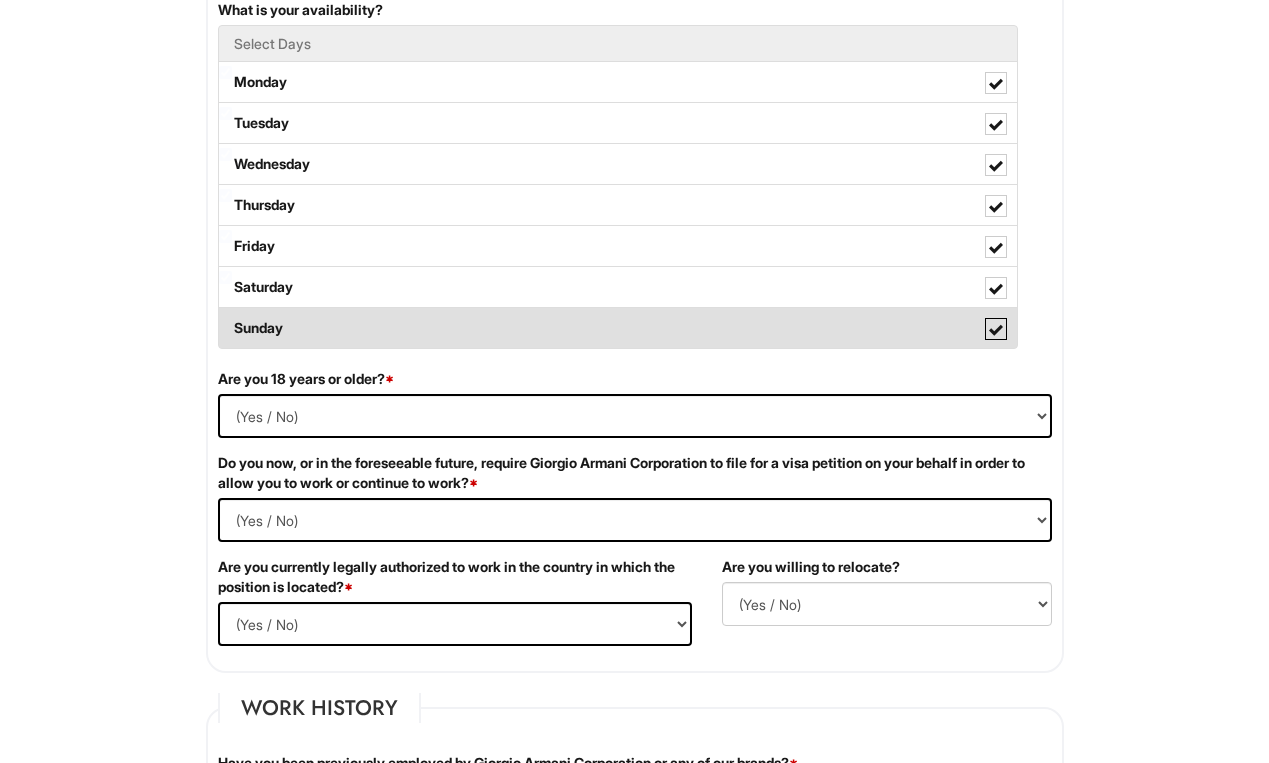 scroll, scrollTop: 995, scrollLeft: 0, axis: vertical 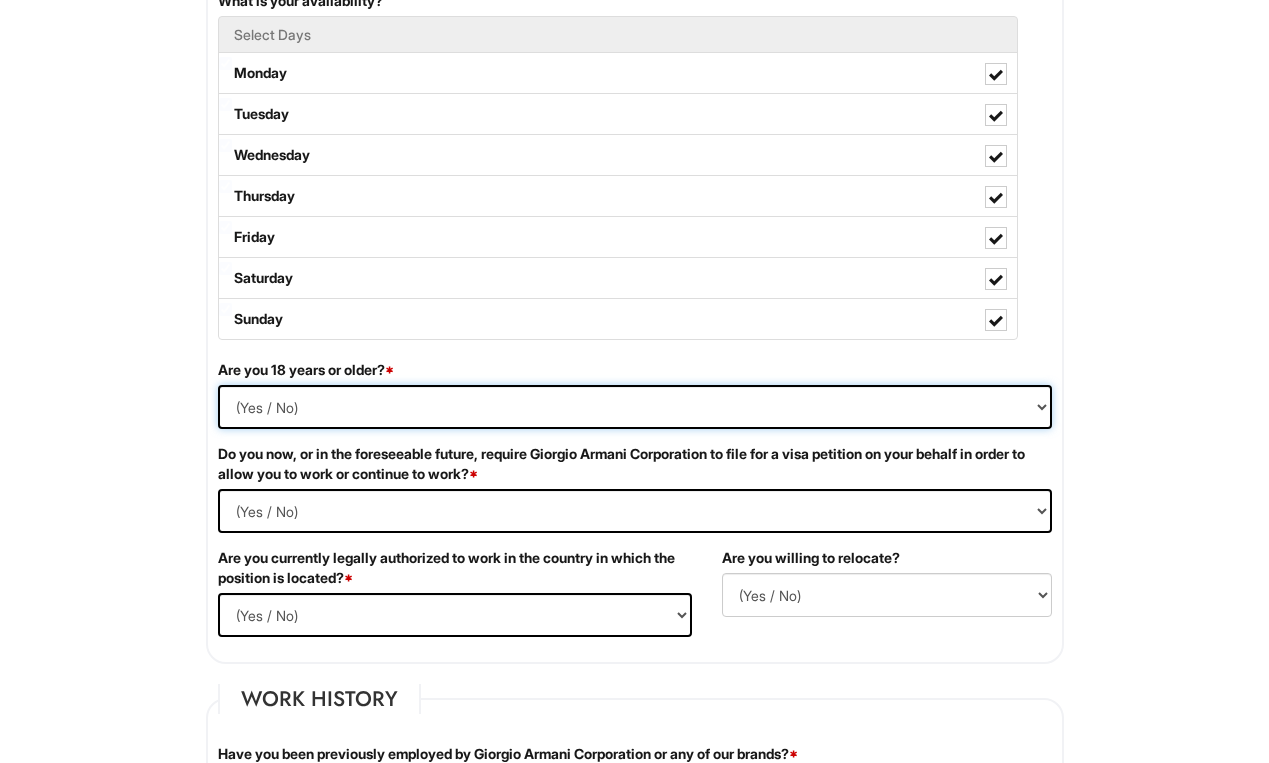 click on "(Yes / No) Yes No" at bounding box center (635, 407) 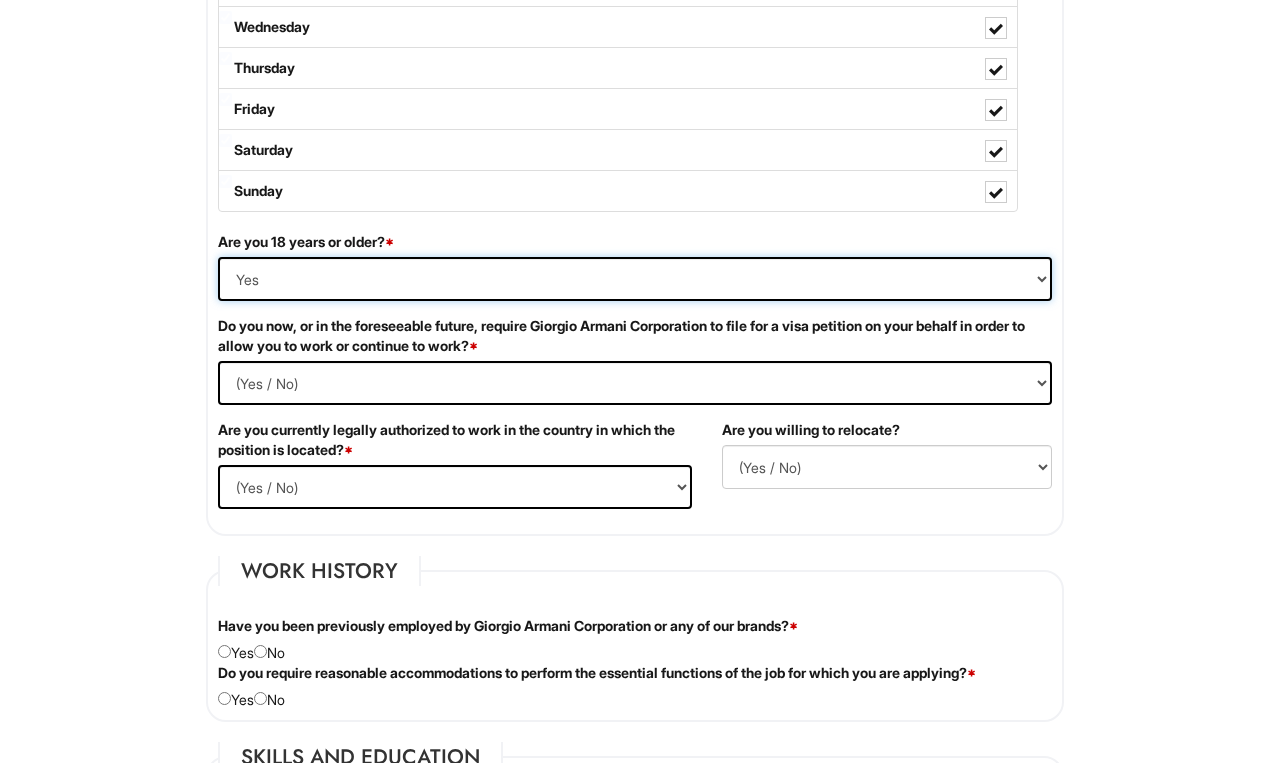 scroll, scrollTop: 1129, scrollLeft: 0, axis: vertical 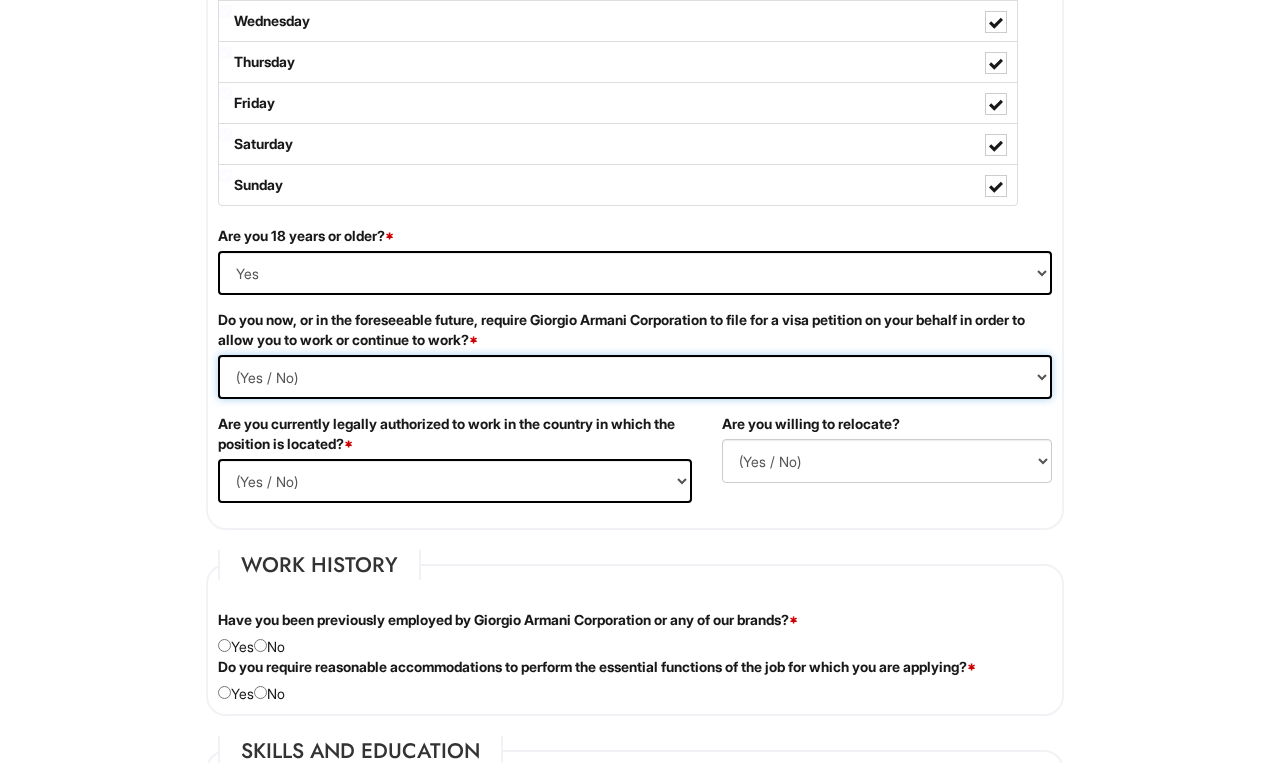 click on "(Yes / No) Yes No" at bounding box center (635, 377) 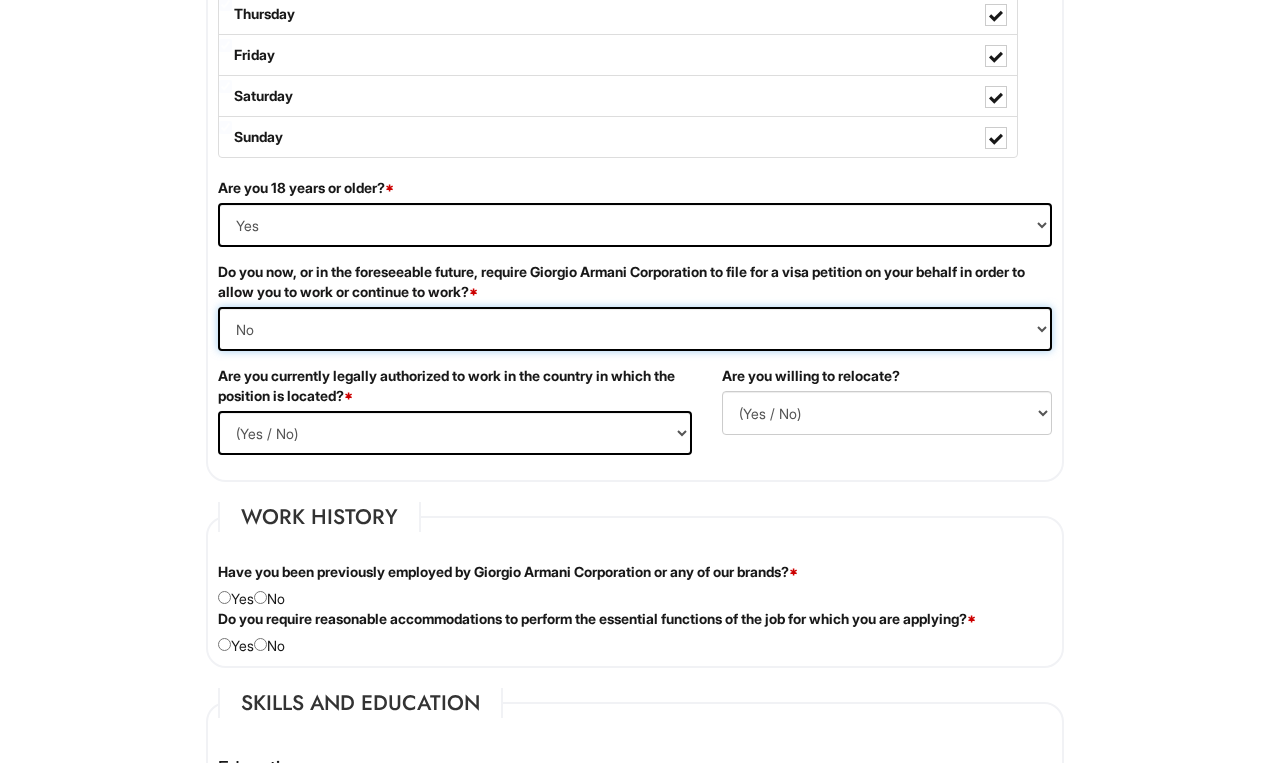scroll, scrollTop: 1189, scrollLeft: 0, axis: vertical 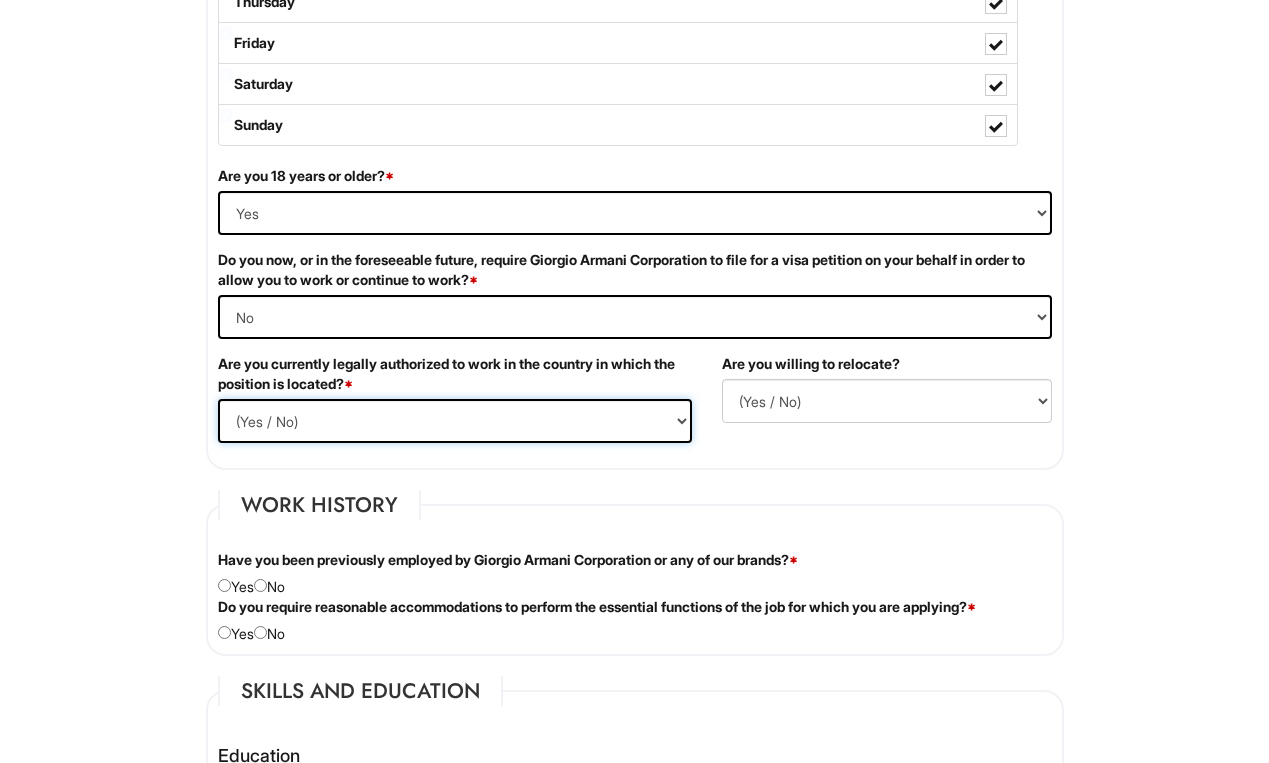 click on "(Yes / No) Yes No" at bounding box center (455, 421) 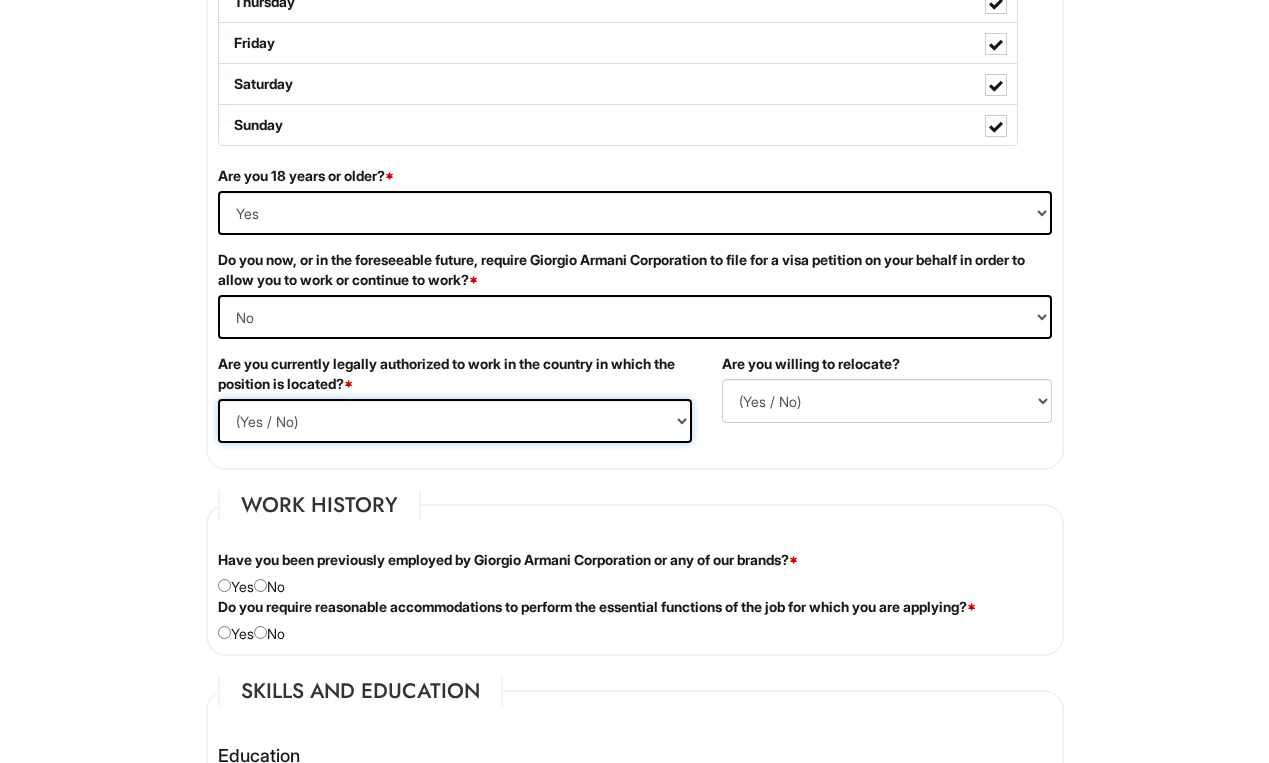 select on "Yes" 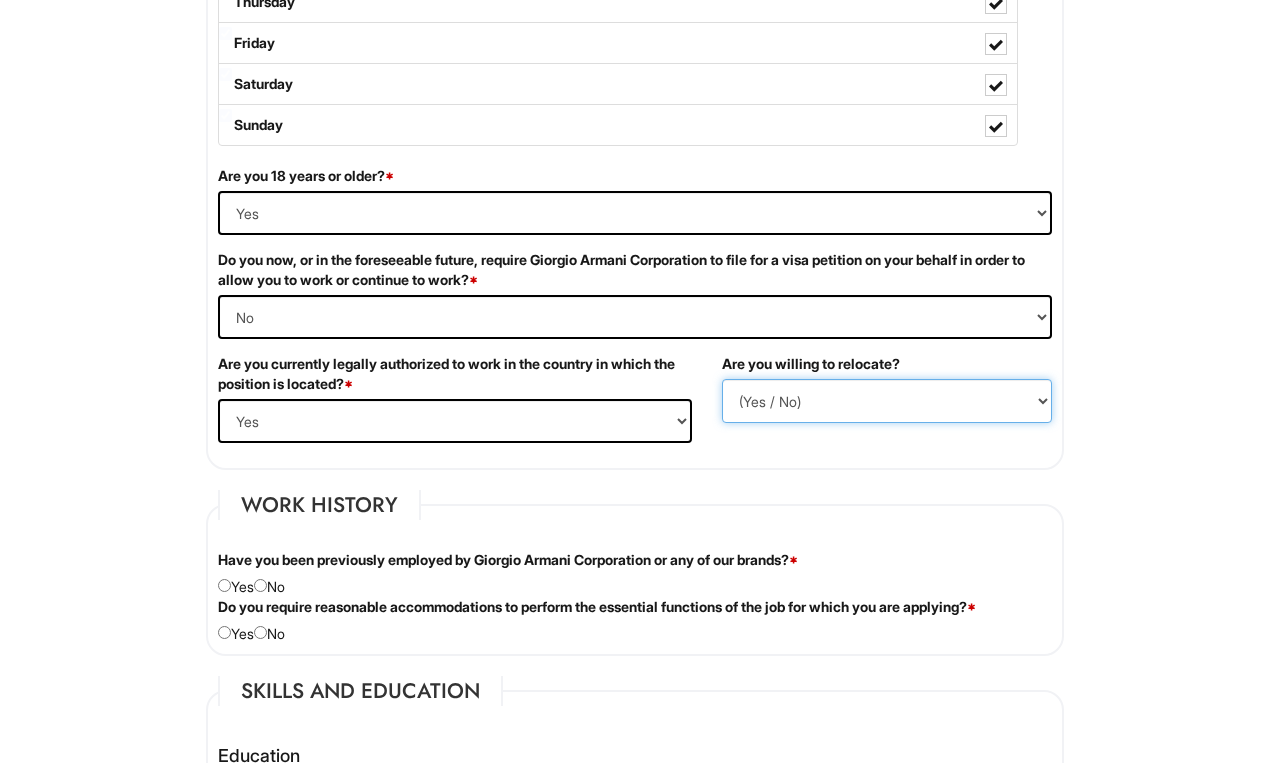 click on "(Yes / No) No Yes" at bounding box center (887, 401) 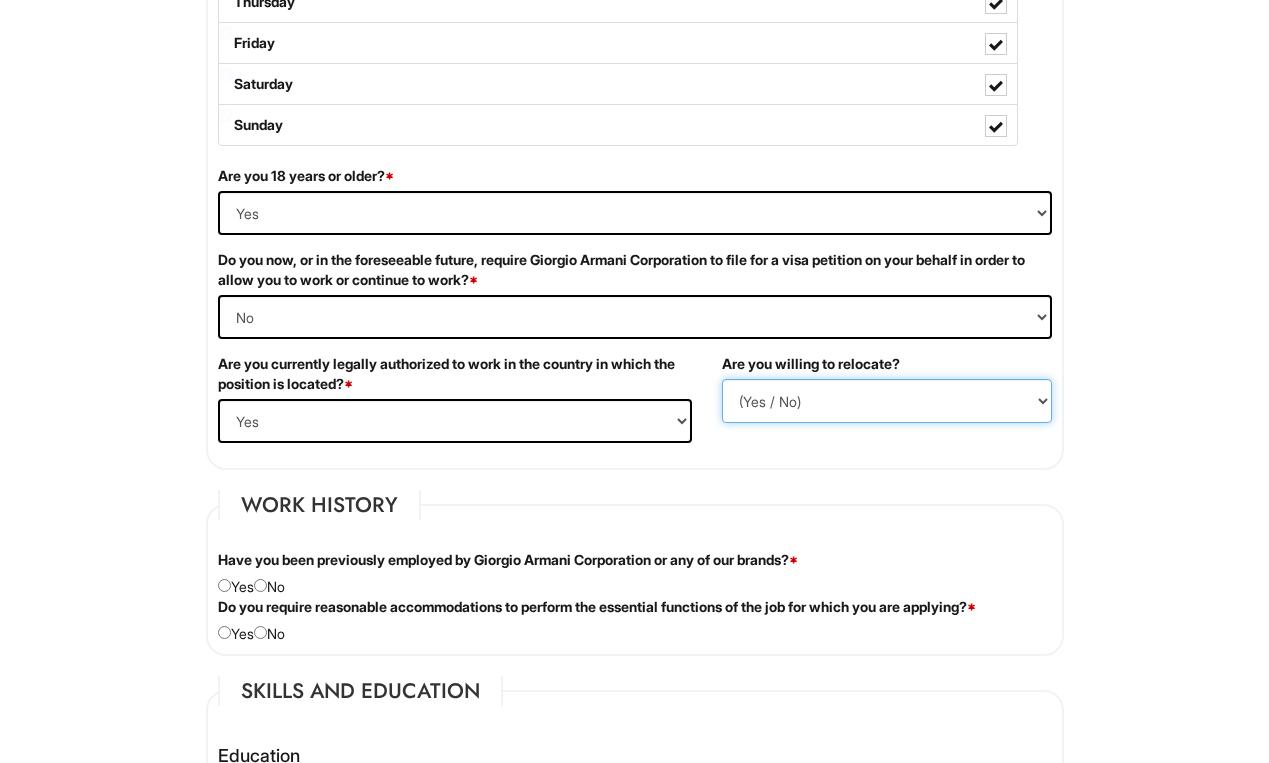select on "N" 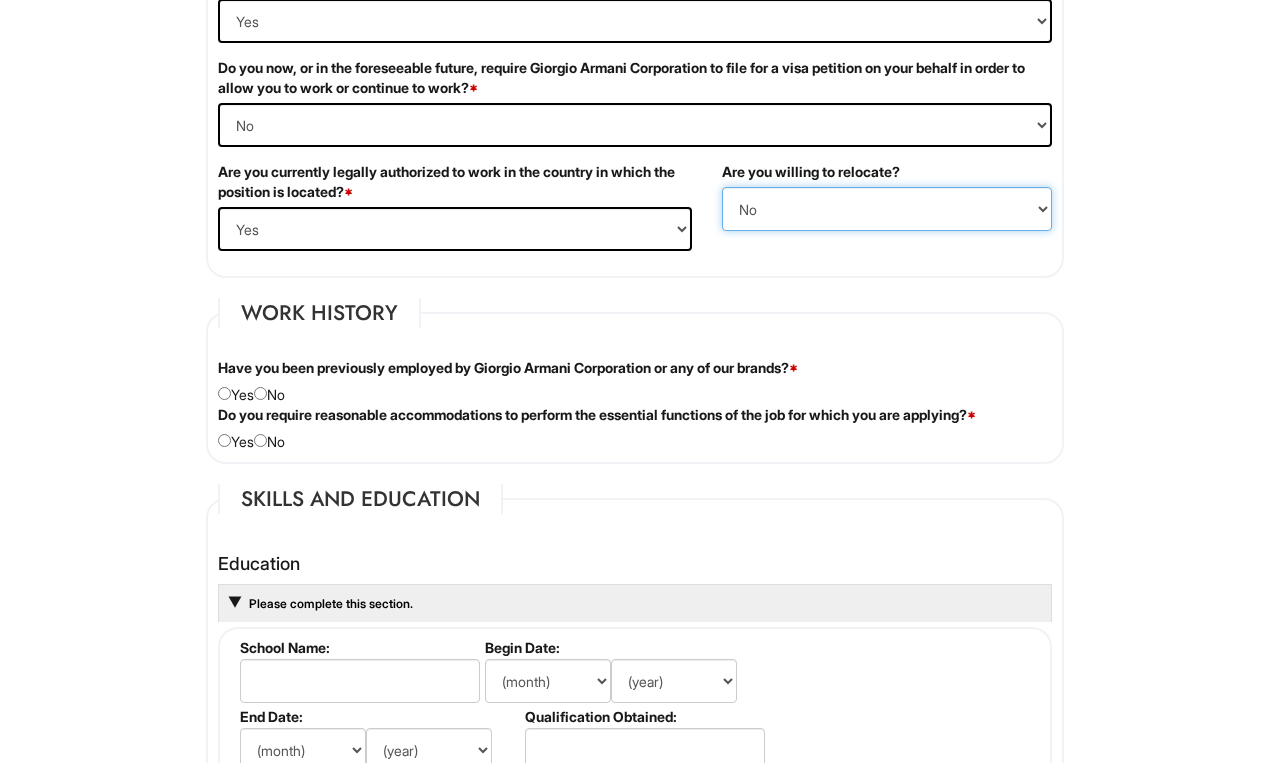 scroll, scrollTop: 1387, scrollLeft: 0, axis: vertical 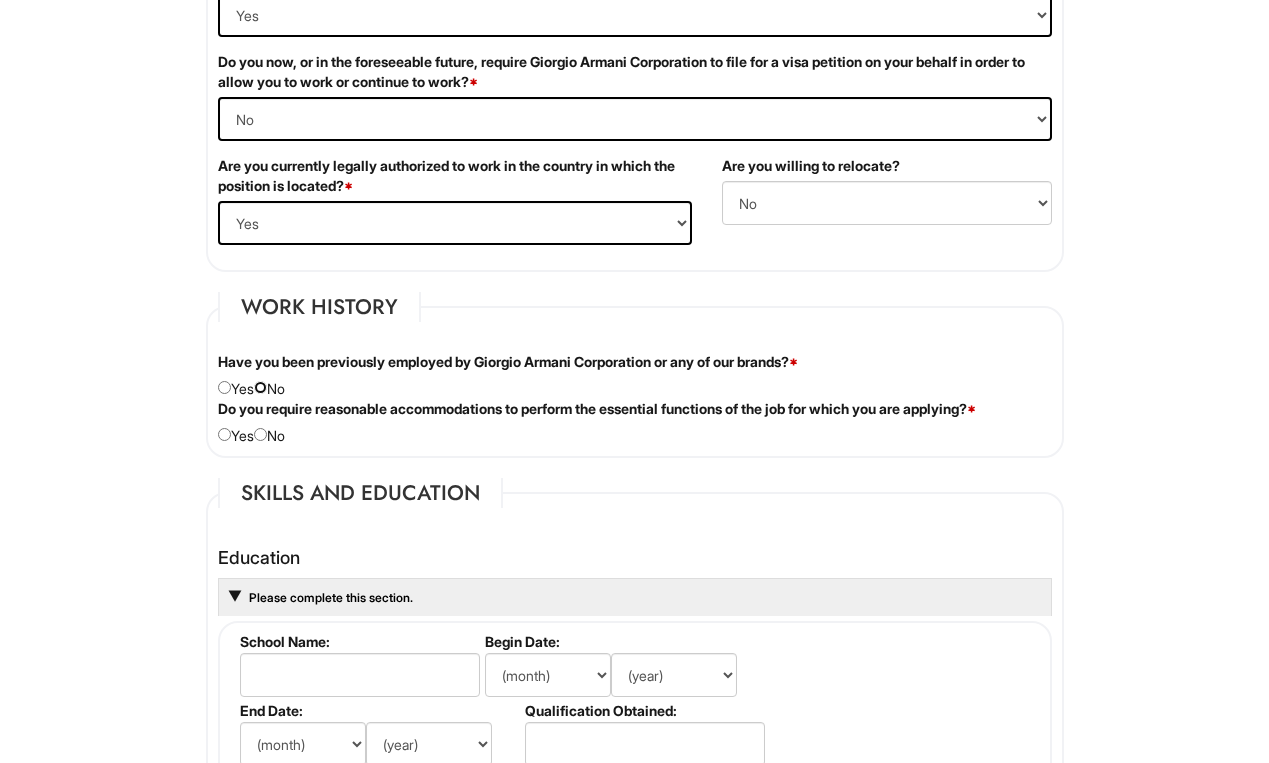 click at bounding box center (260, 387) 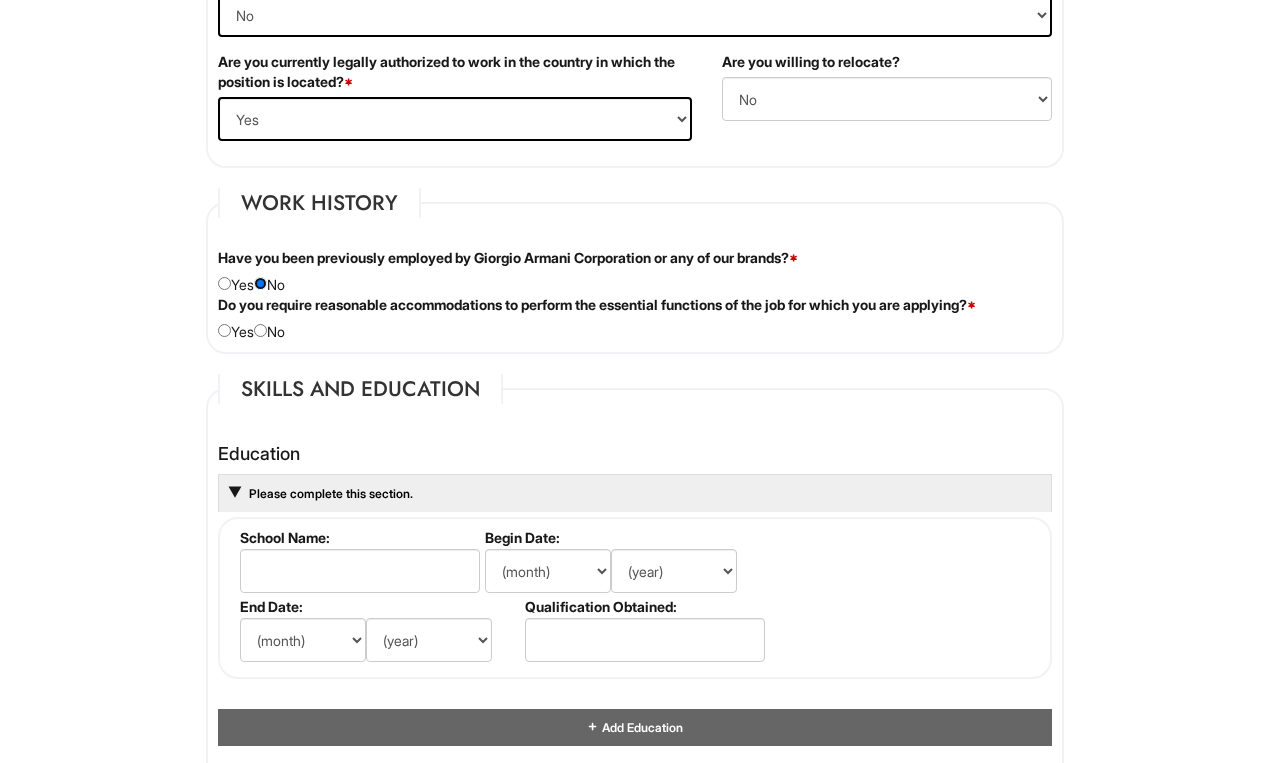 scroll, scrollTop: 1497, scrollLeft: 0, axis: vertical 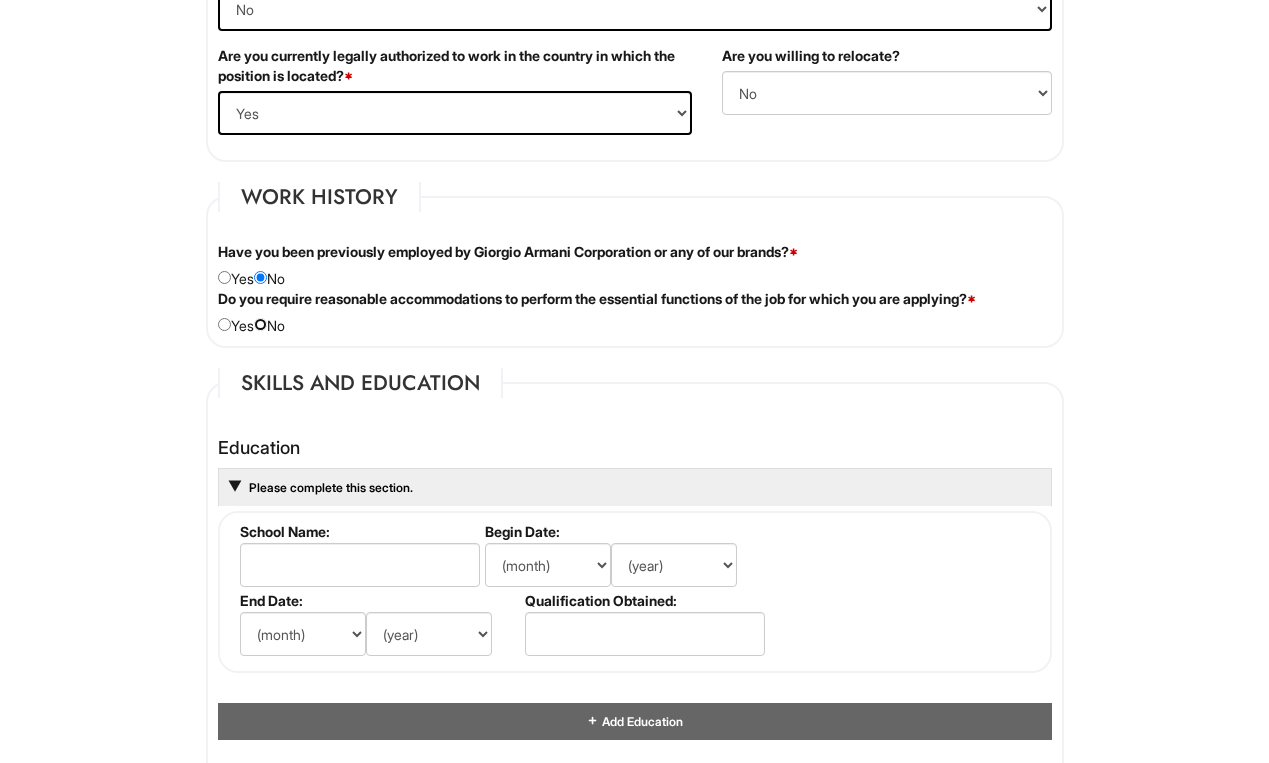click at bounding box center (260, 324) 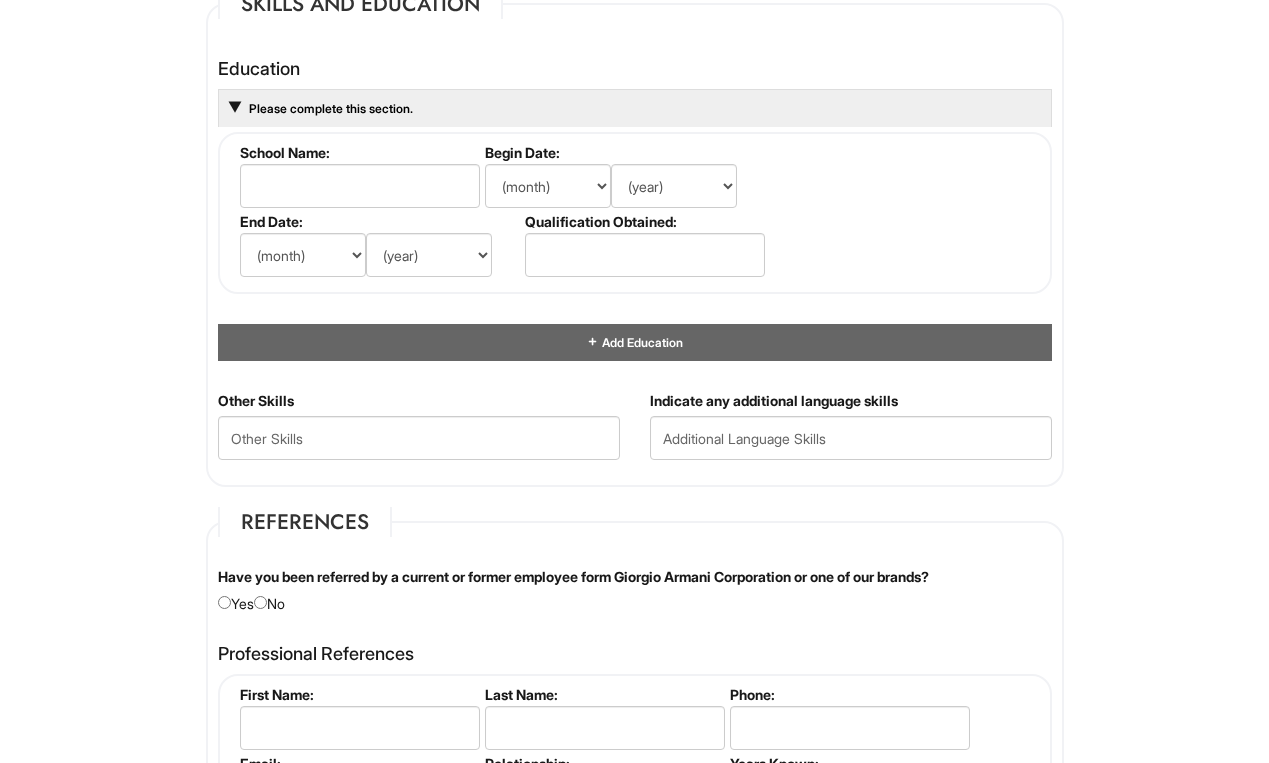 scroll, scrollTop: 1892, scrollLeft: 0, axis: vertical 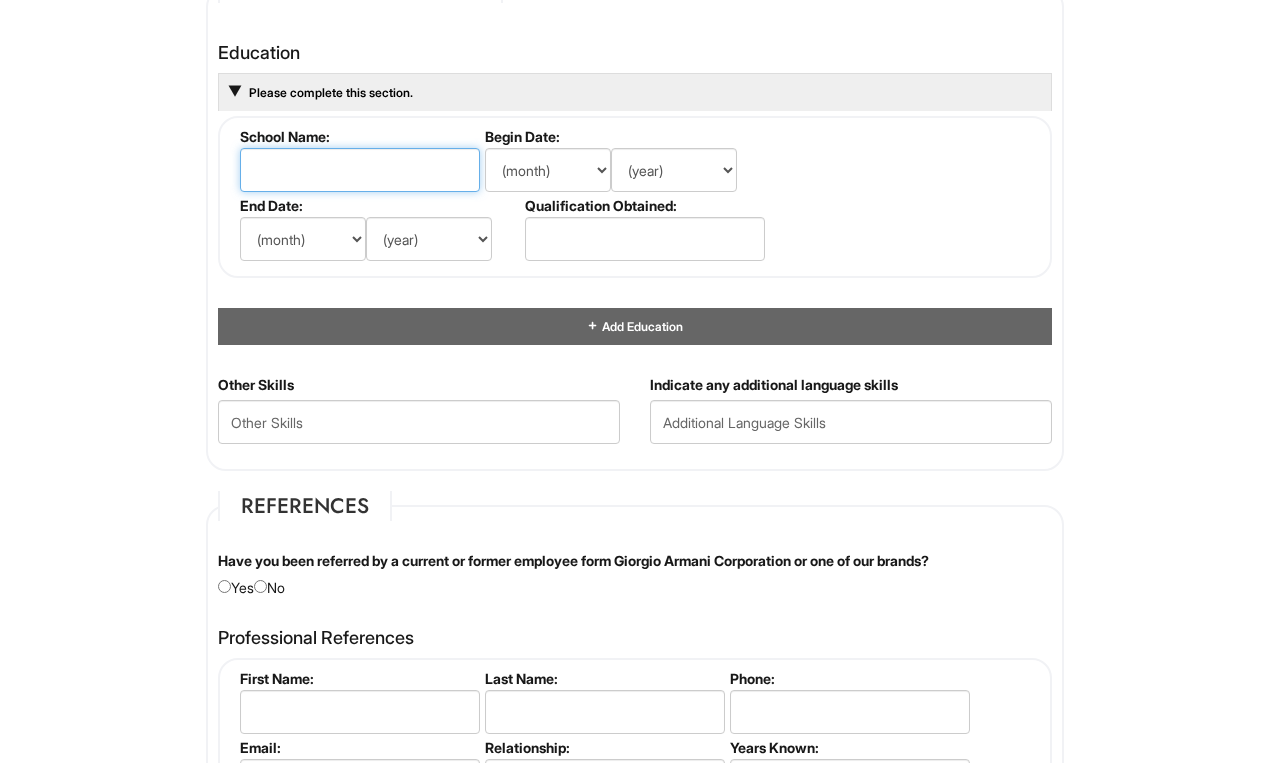 click at bounding box center [360, 170] 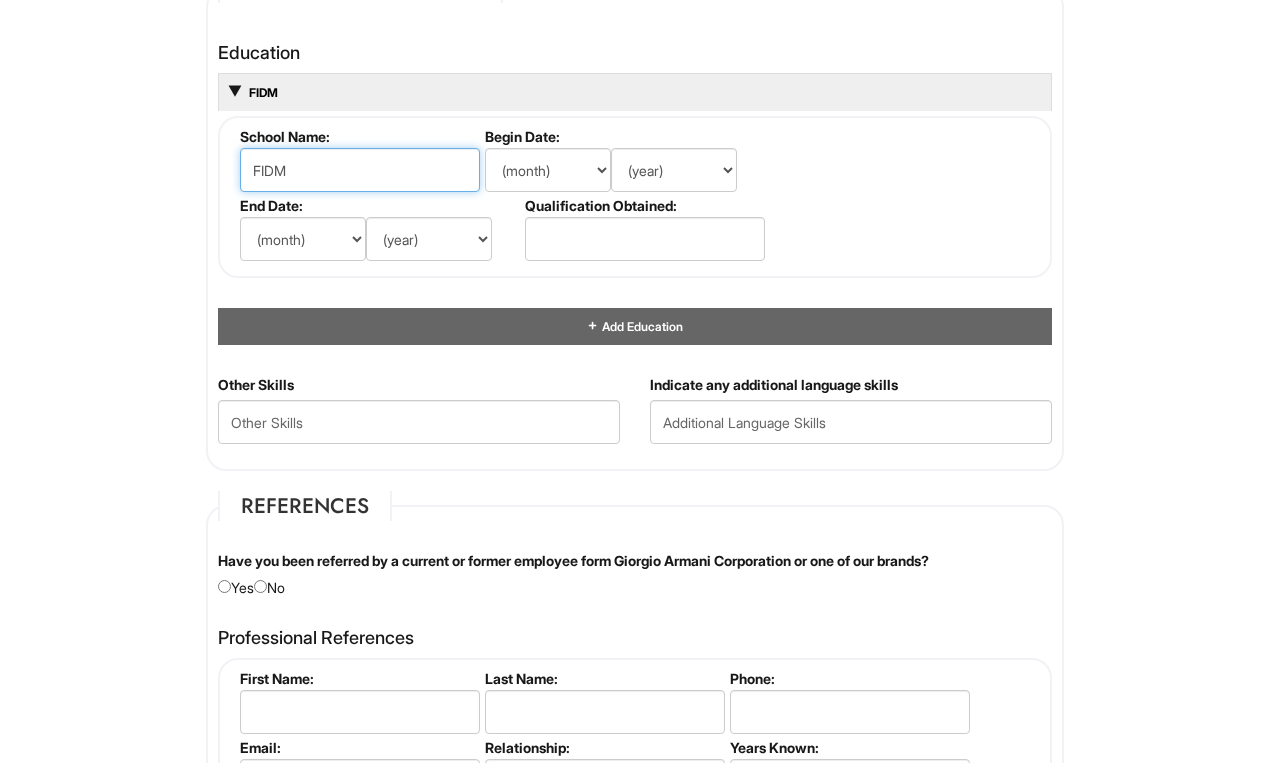 type on "FIDM" 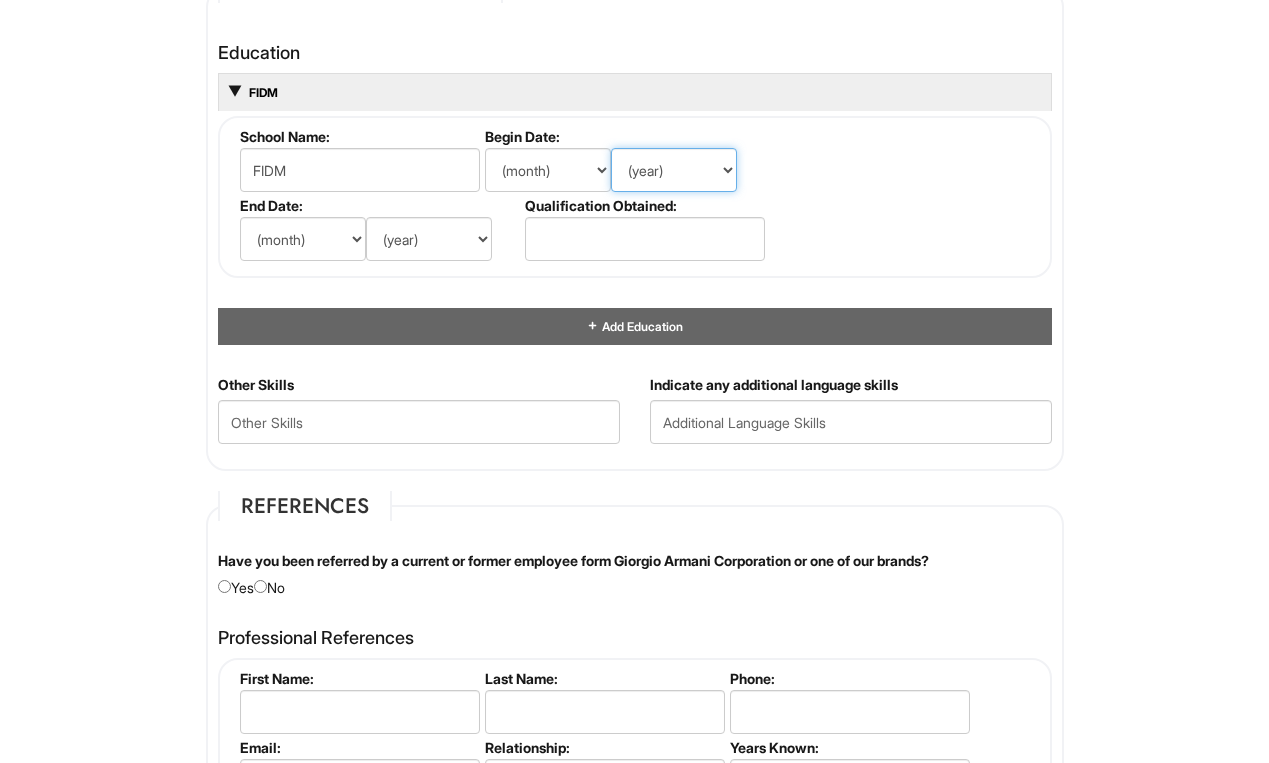 click on "(year) 2029 2028 2027 2026 2025 2024 2023 2022 2021 2020 2019 2018 2017 2016 2015 2014 2013 2012 2011 2010 2009 2008 2007 2006 2005 2004 2003 2002 2001 2000 1999 1998 1997 1996 1995 1994 1993 1992 1991 1990 1989 1988 1987 1986 1985 1984 1983 1982 1981 1980 1979 1978 1977 1976 1975 1974 1973 1972 1971 1970 1969 1968 1967 1966 1965 1964 1963 1962 1961 1960 1959 1958 1957 1956 1955 1954 1953 1952 1951 1950 1949 1948 1947 1946  --  2030 2031 2032 2033 2034 2035 2036 2037 2038 2039 2040 2041 2042 2043 2044 2045 2046 2047 2048 2049 2050 2051 2052 2053 2054 2055 2056 2057 2058 2059 2060 2061 2062 2063 2064" at bounding box center (674, 170) 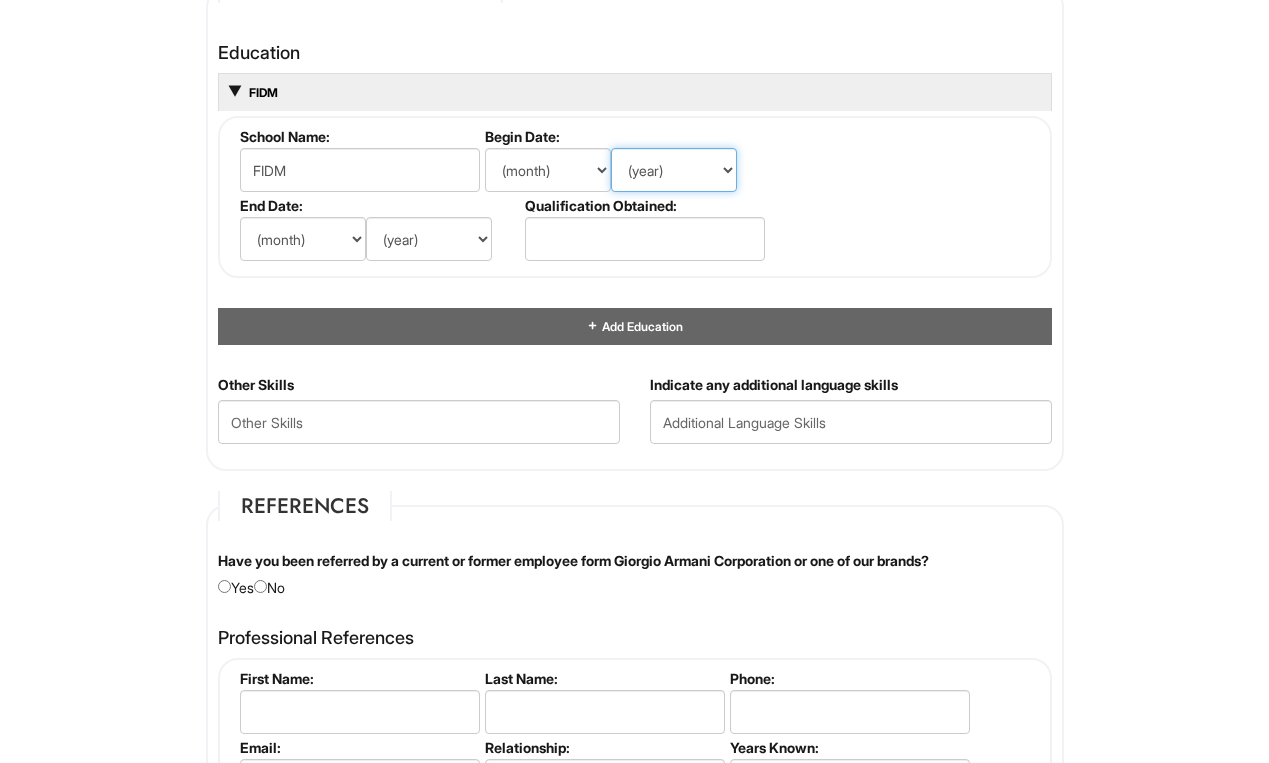 select on "2004" 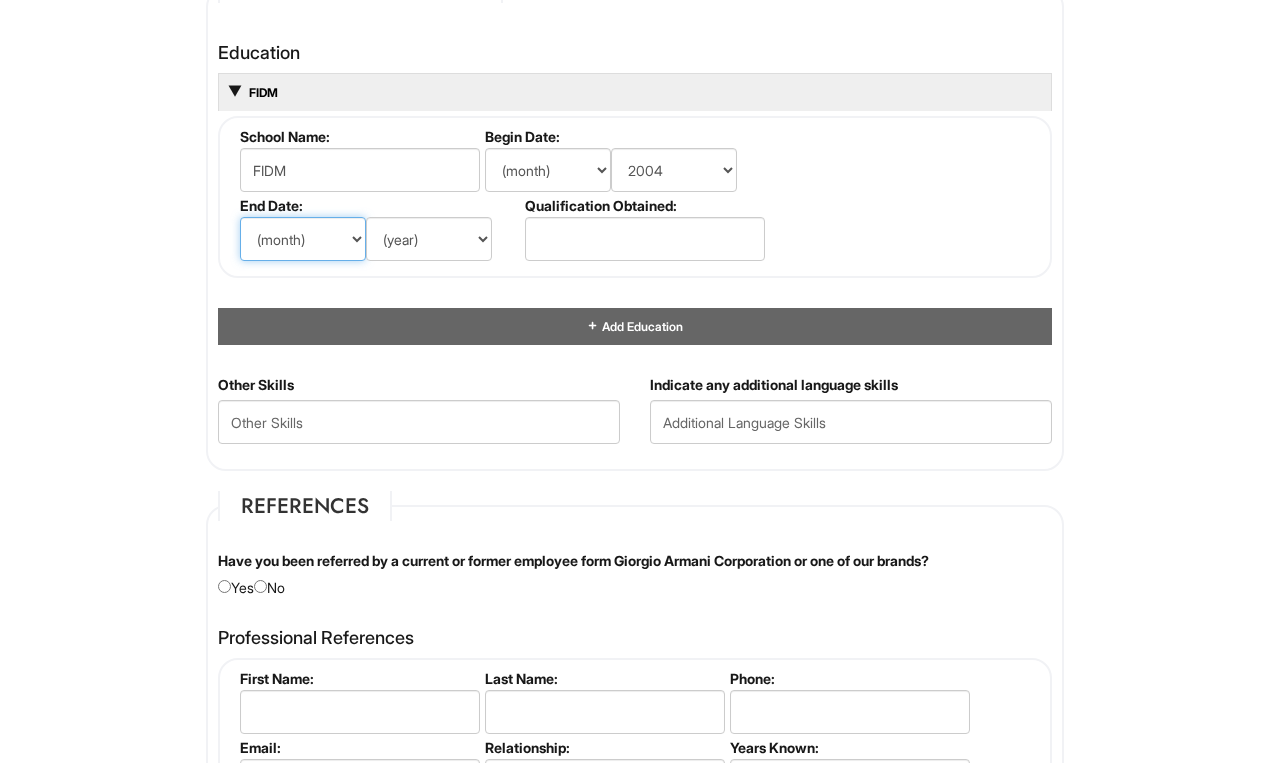click on "(month) Jan Feb Mar Apr May Jun Jul Aug Sep Oct Nov Dec" at bounding box center (303, 239) 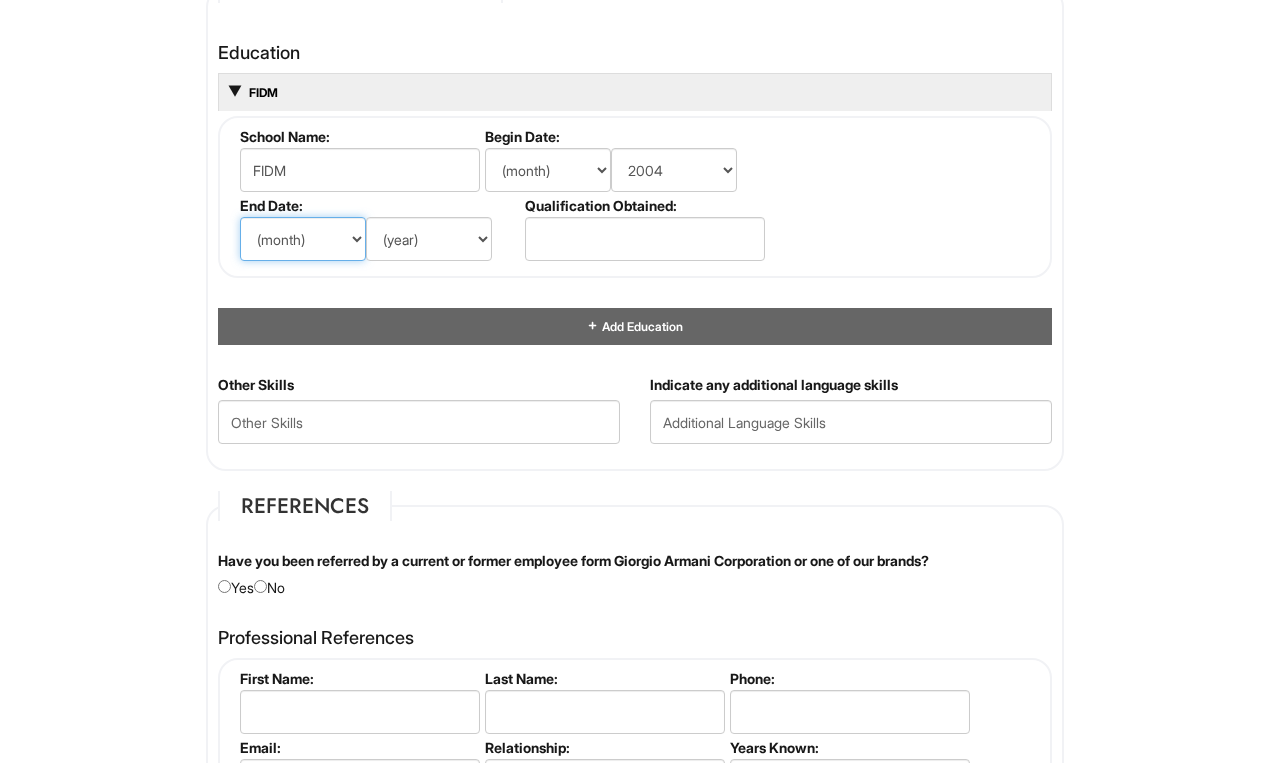 select on "6" 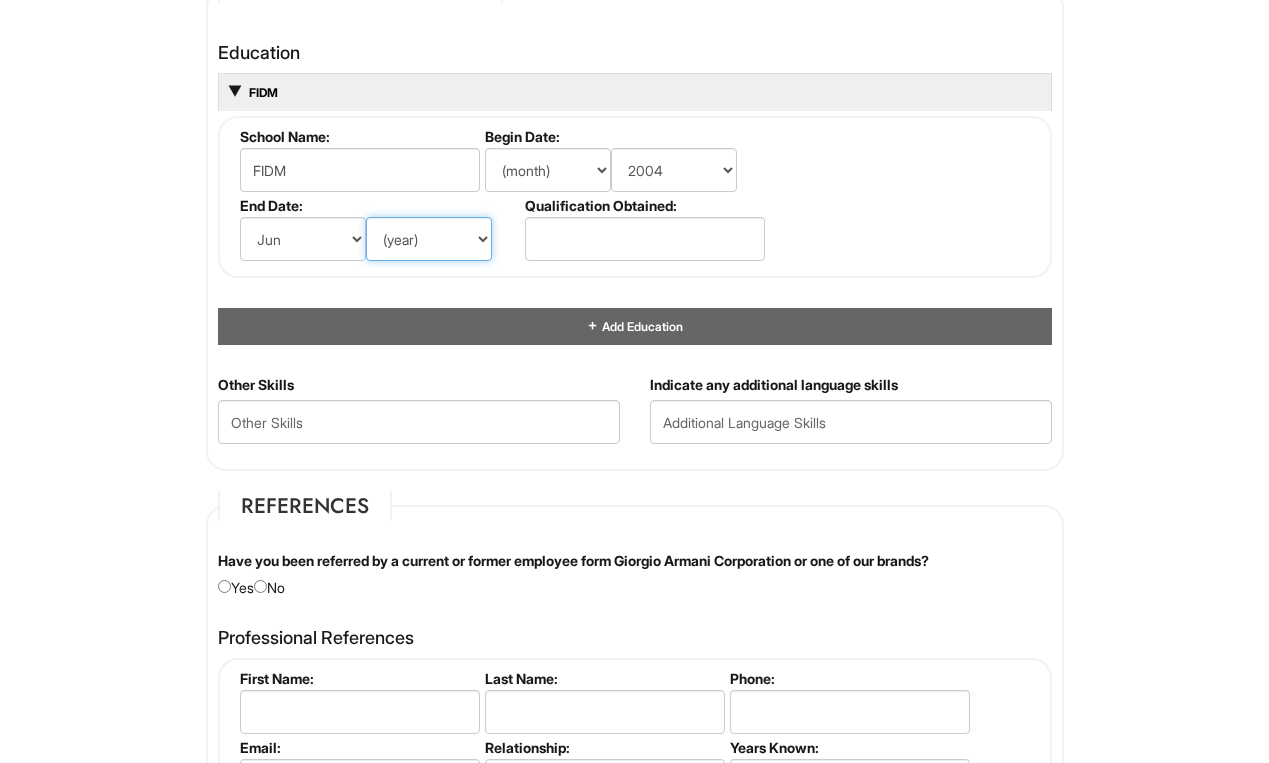 click on "(year) 2029 2028 2027 2026 2025 2024 2023 2022 2021 2020 2019 2018 2017 2016 2015 2014 2013 2012 2011 2010 2009 2008 2007 2006 2005 2004 2003 2002 2001 2000 1999 1998 1997 1996 1995 1994 1993 1992 1991 1990 1989 1988 1987 1986 1985 1984 1983 1982 1981 1980 1979 1978 1977 1976 1975 1974 1973 1972 1971 1970 1969 1968 1967 1966 1965 1964 1963 1962 1961 1960 1959 1958 1957 1956 1955 1954 1953 1952 1951 1950 1949 1948 1947 1946  --  2030 2031 2032 2033 2034 2035 2036 2037 2038 2039 2040 2041 2042 2043 2044 2045 2046 2047 2048 2049 2050 2051 2052 2053 2054 2055 2056 2057 2058 2059 2060 2061 2062 2063 2064" at bounding box center (429, 239) 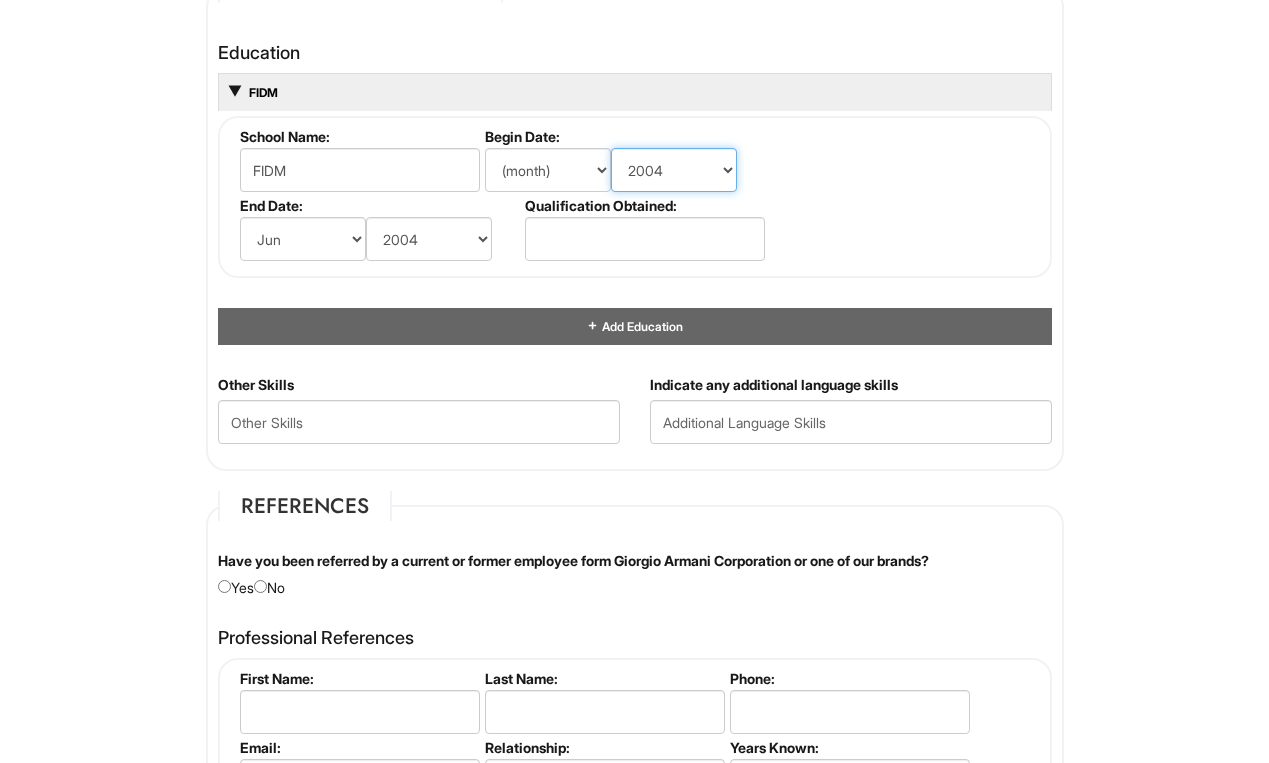 click on "(year) 2029 2028 2027 2026 2025 2024 2023 2022 2021 2020 2019 2018 2017 2016 2015 2014 2013 2012 2011 2010 2009 2008 2007 2006 2005 2004 2003 2002 2001 2000 1999 1998 1997 1996 1995 1994 1993 1992 1991 1990 1989 1988 1987 1986 1985 1984 1983 1982 1981 1980 1979 1978 1977 1976 1975 1974 1973 1972 1971 1970 1969 1968 1967 1966 1965 1964 1963 1962 1961 1960 1959 1958 1957 1956 1955 1954 1953 1952 1951 1950 1949 1948 1947 1946  --  2030 2031 2032 2033 2034 2035 2036 2037 2038 2039 2040 2041 2042 2043 2044 2045 2046 2047 2048 2049 2050 2051 2052 2053 2054 2055 2056 2057 2058 2059 2060 2061 2062 2063 2064" at bounding box center [674, 170] 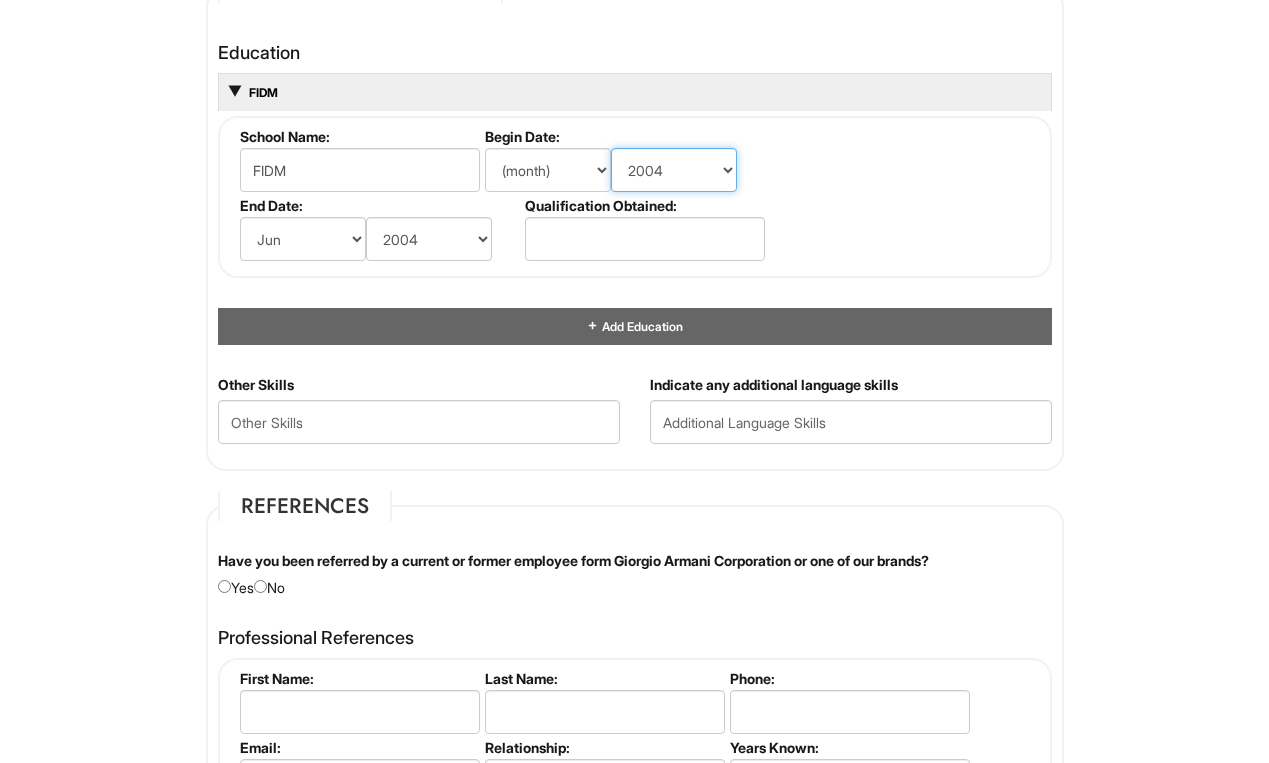 select on "2002" 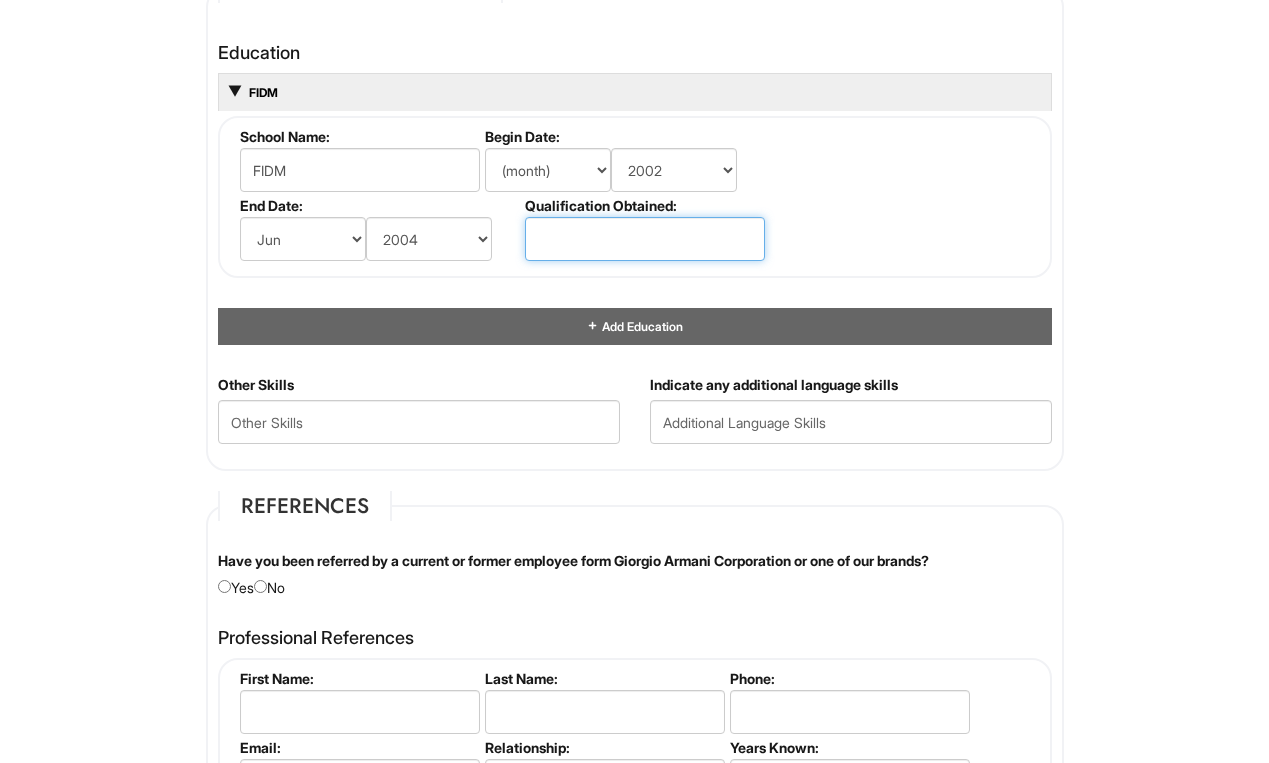 click at bounding box center (645, 239) 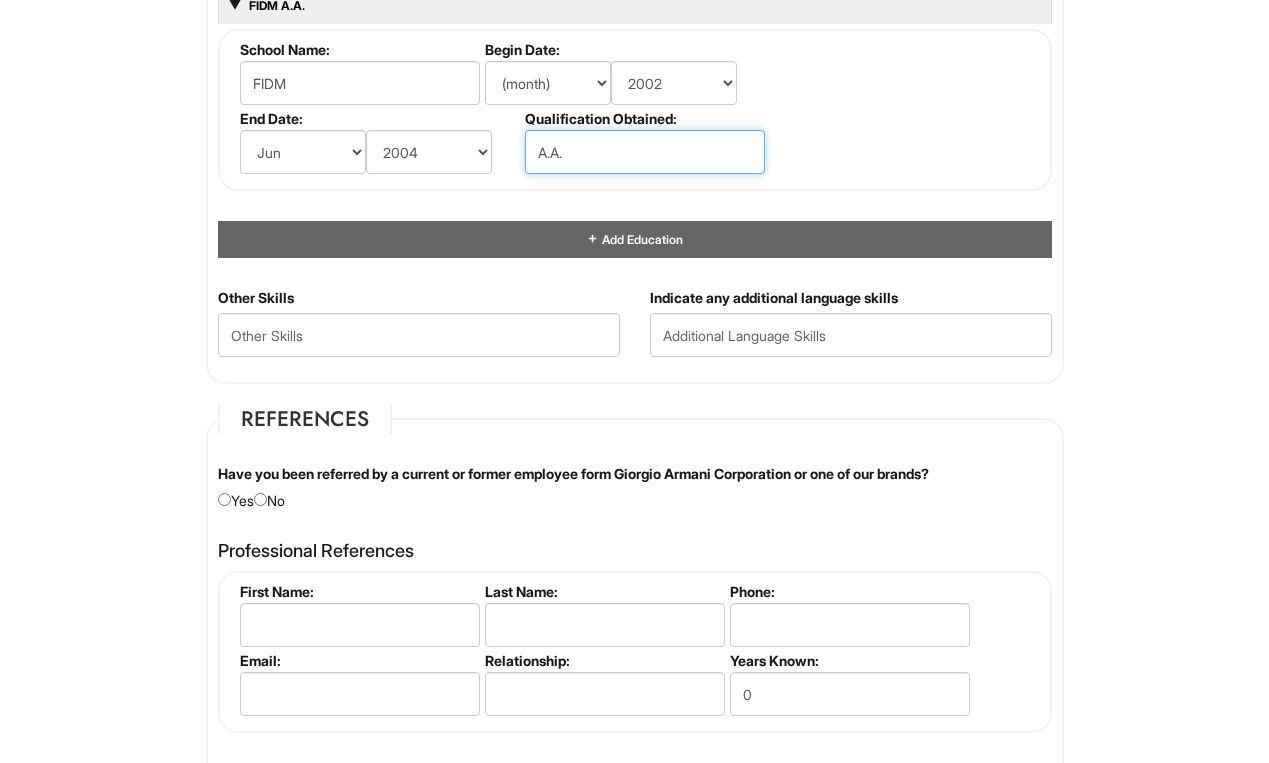scroll, scrollTop: 1985, scrollLeft: 0, axis: vertical 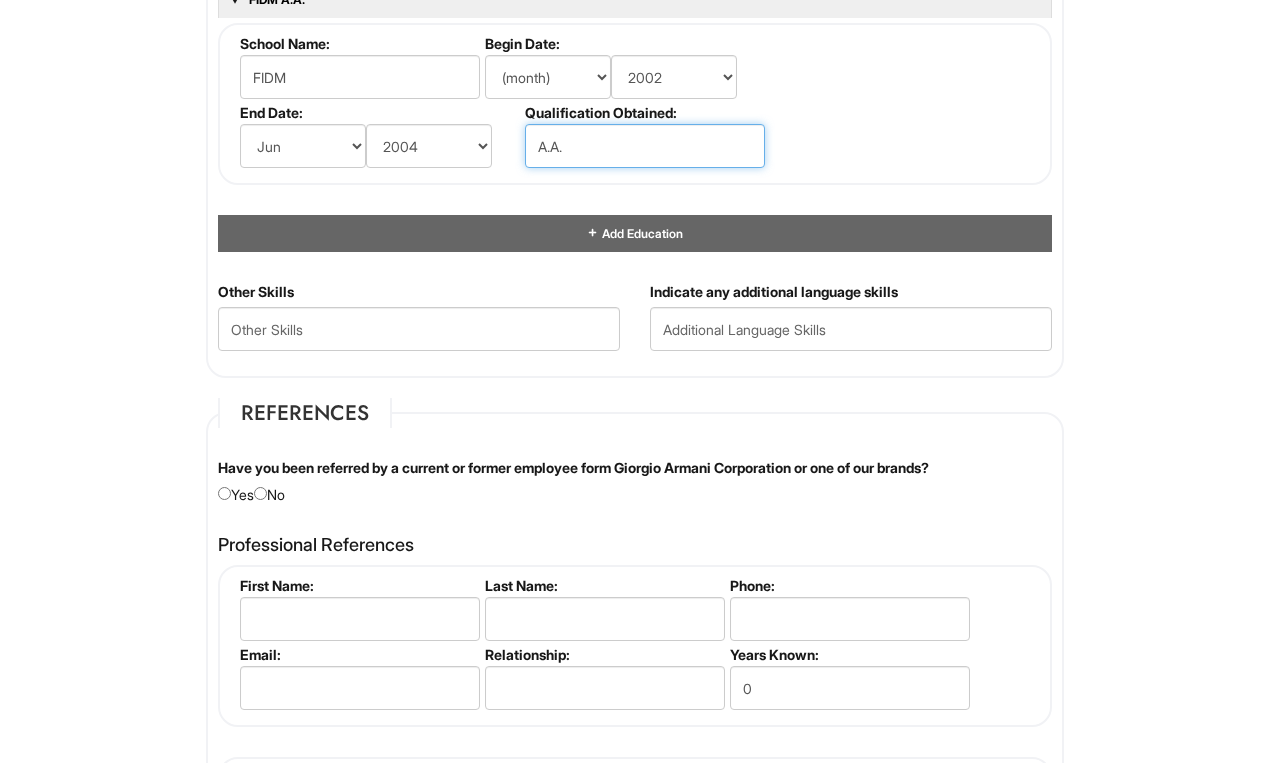 type on "A.A." 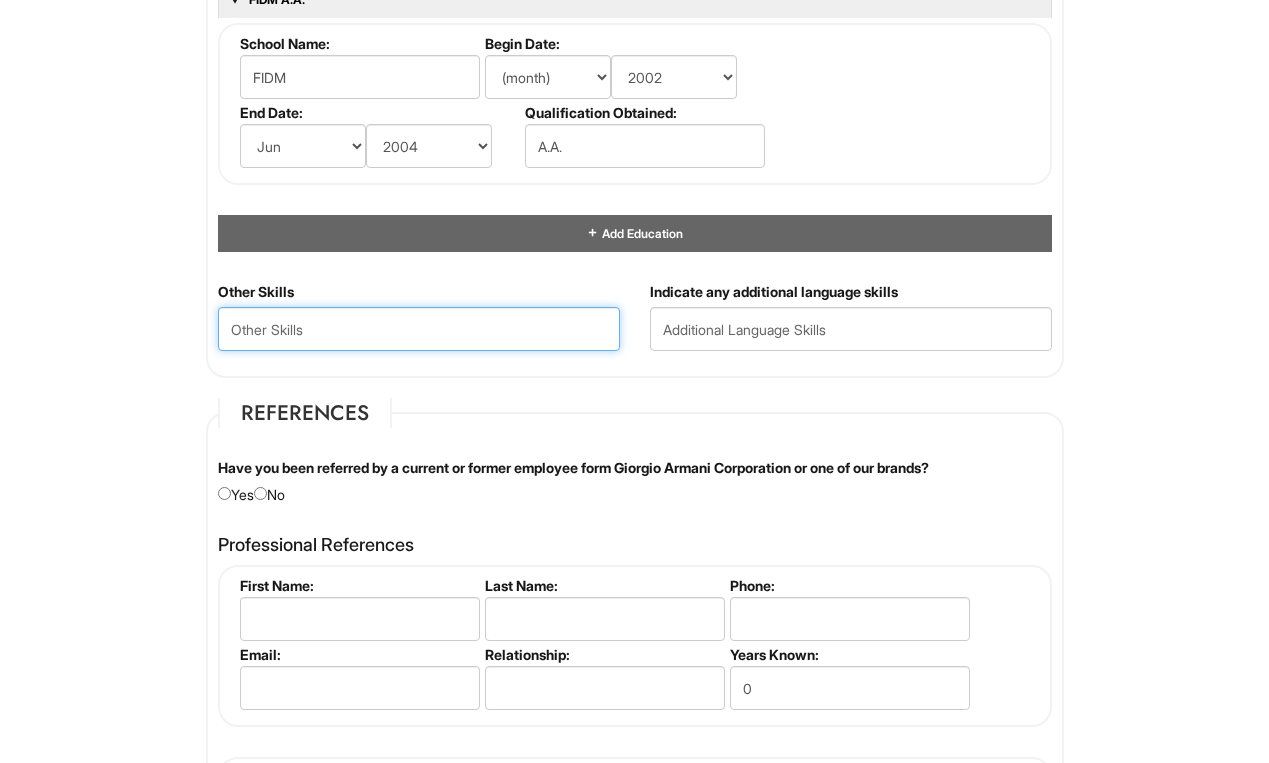click at bounding box center (419, 329) 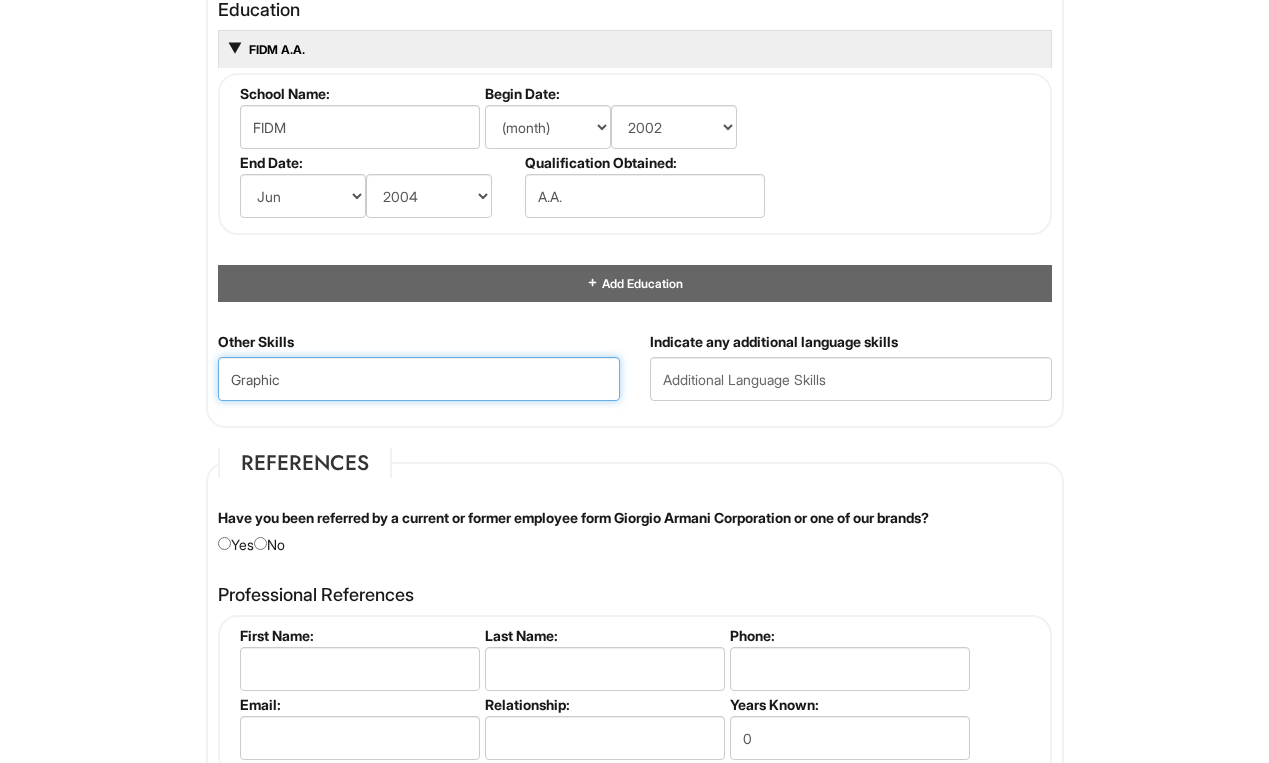 scroll, scrollTop: 1934, scrollLeft: 0, axis: vertical 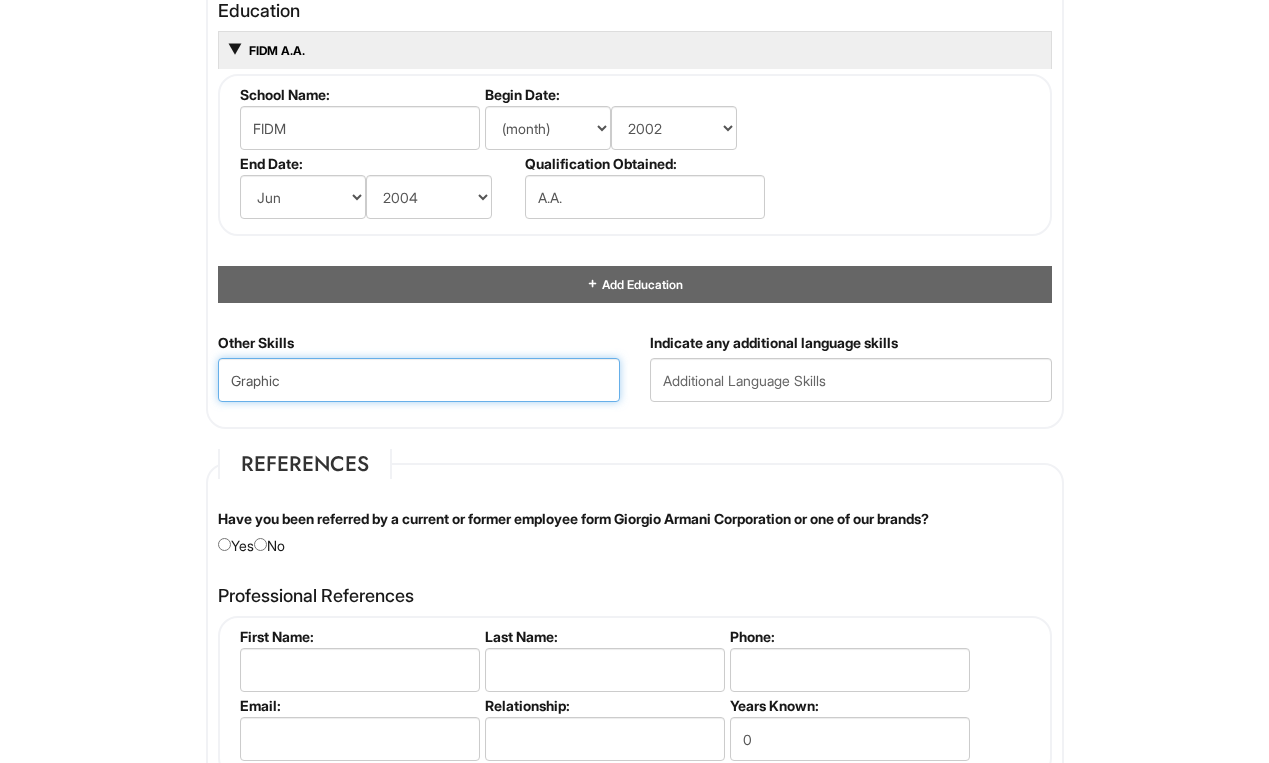 type on "Graphic" 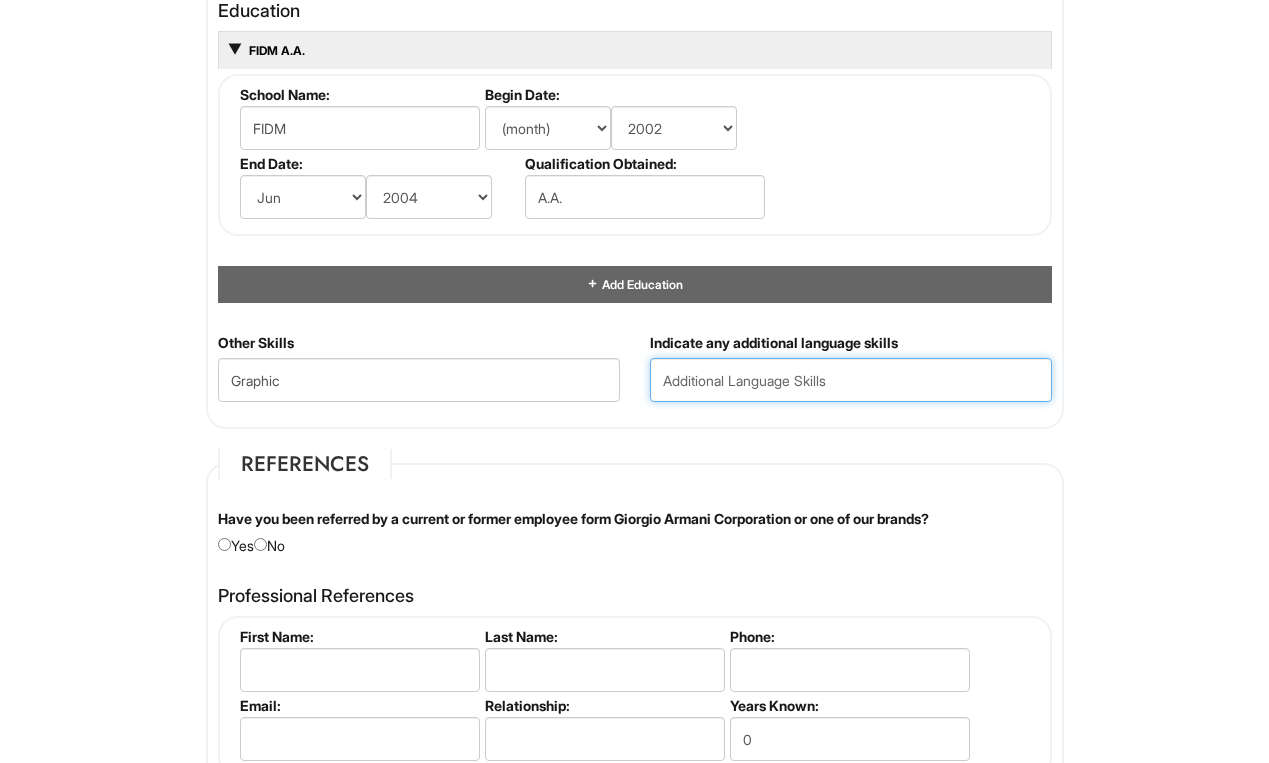 click at bounding box center (851, 380) 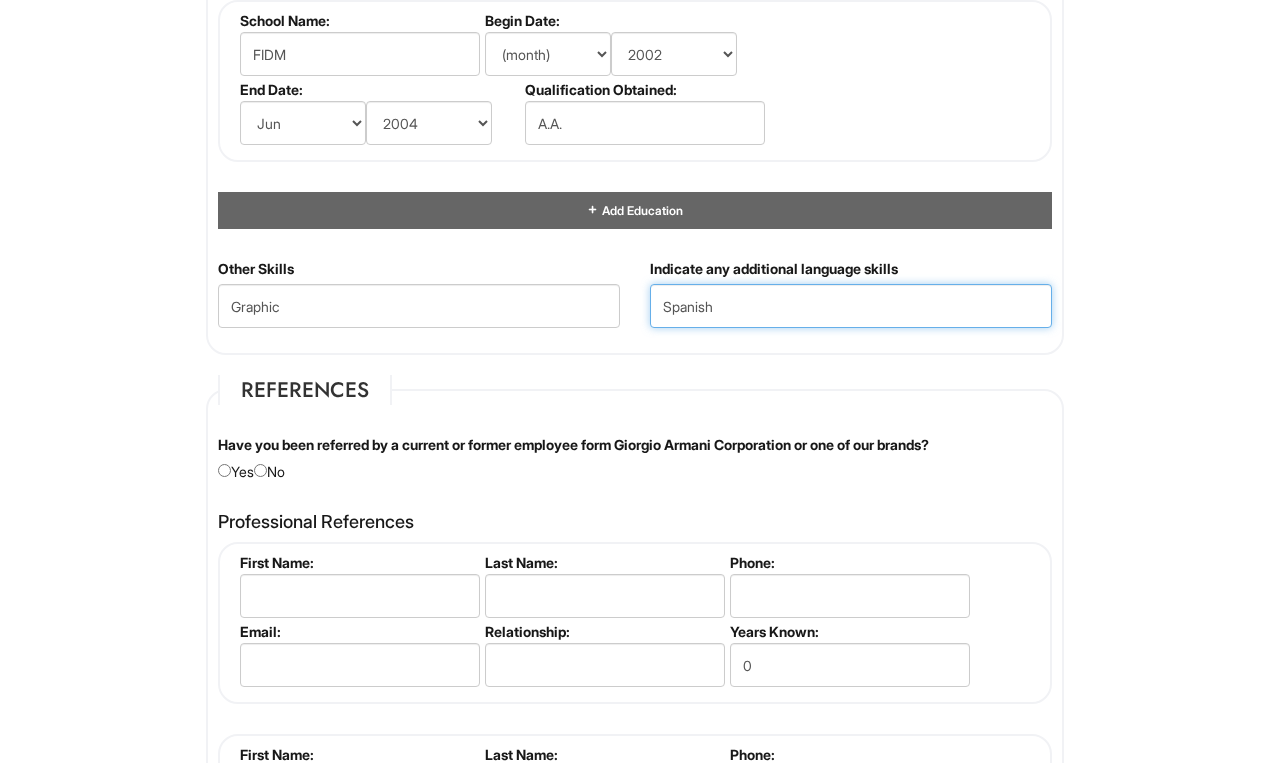 scroll, scrollTop: 2012, scrollLeft: 0, axis: vertical 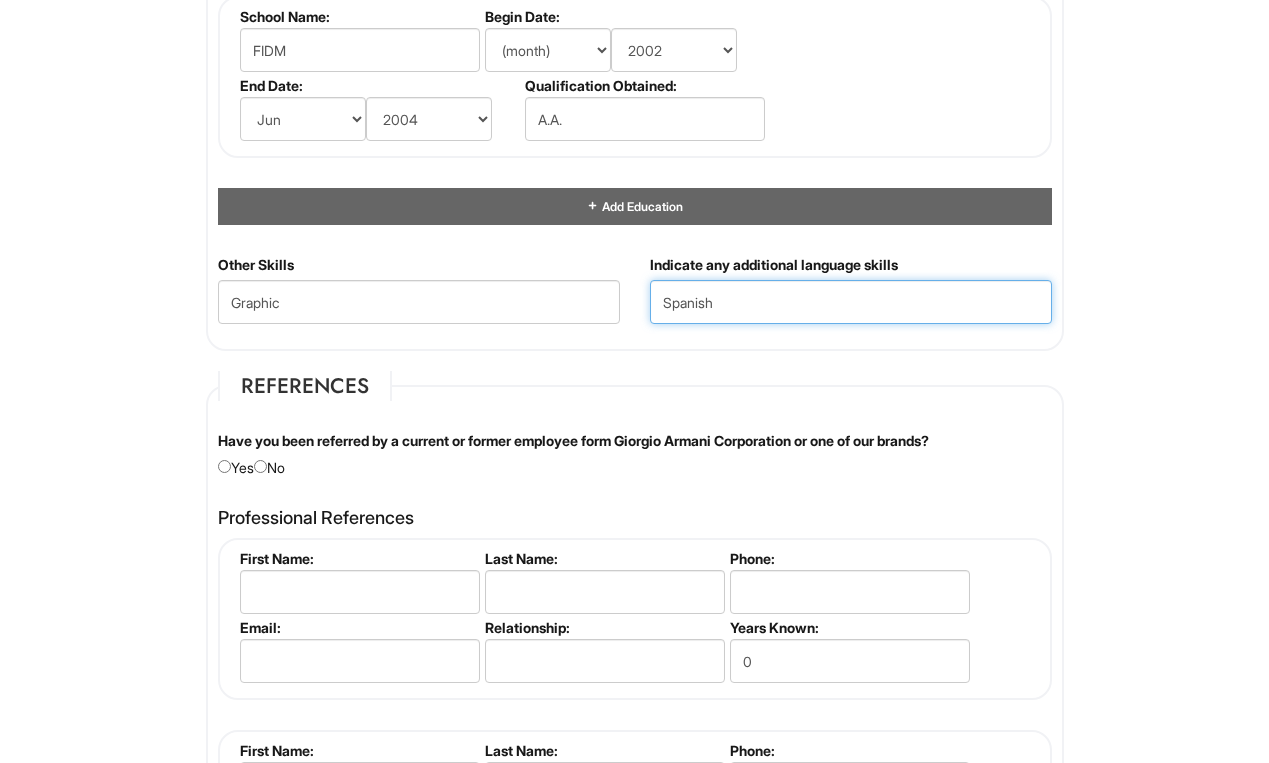 type on "Spanish" 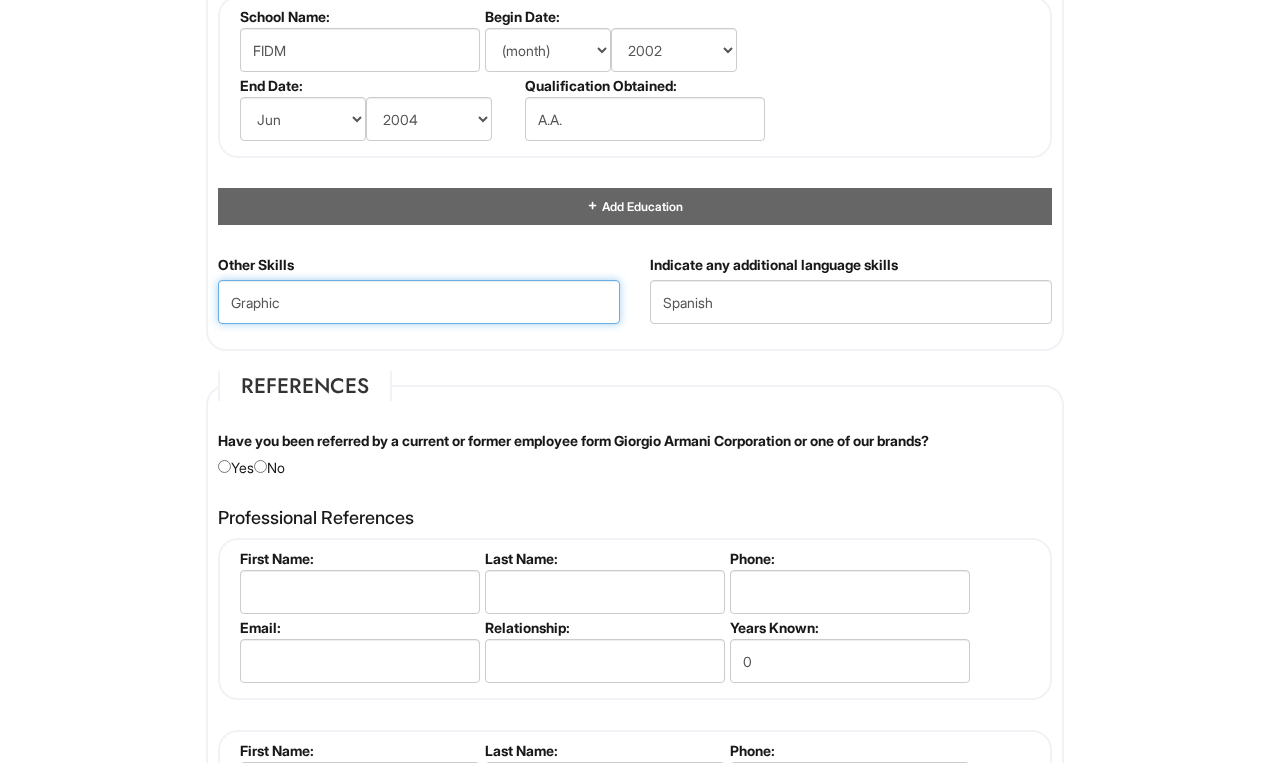 click on "Graphic" at bounding box center (419, 302) 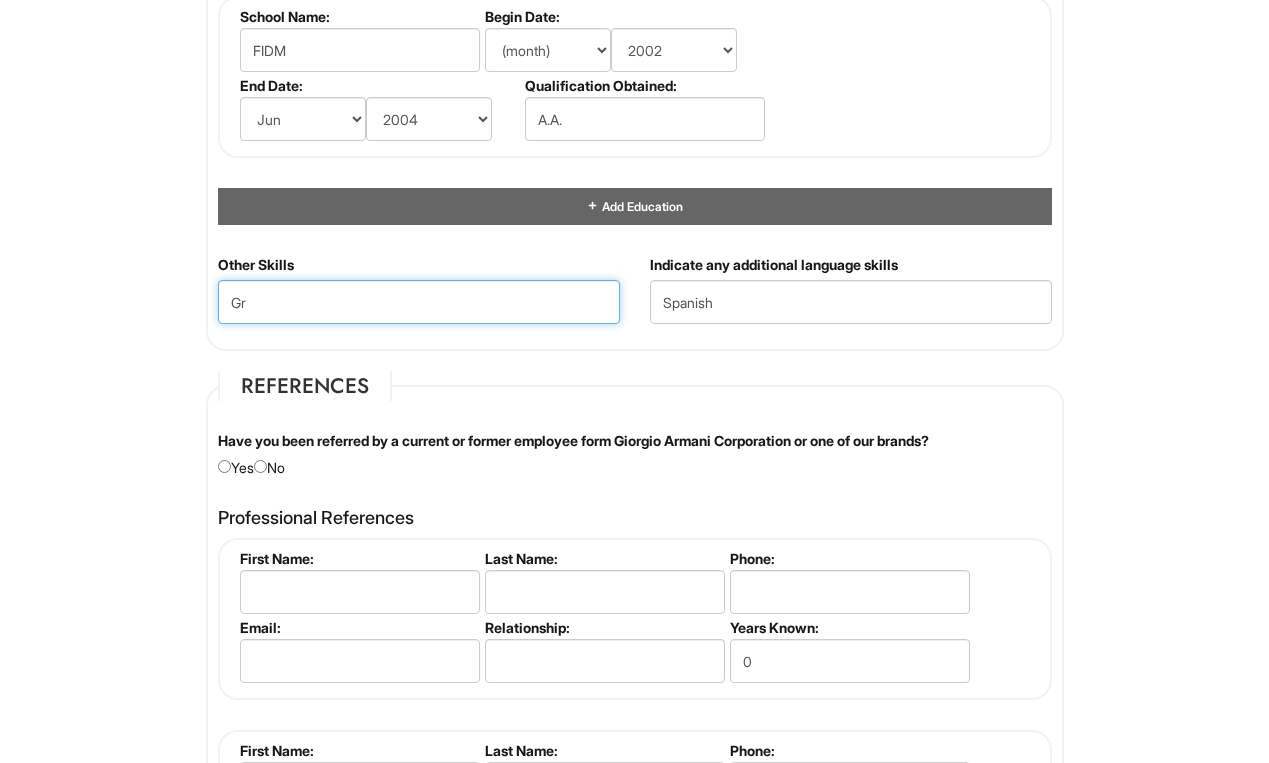 type on "G" 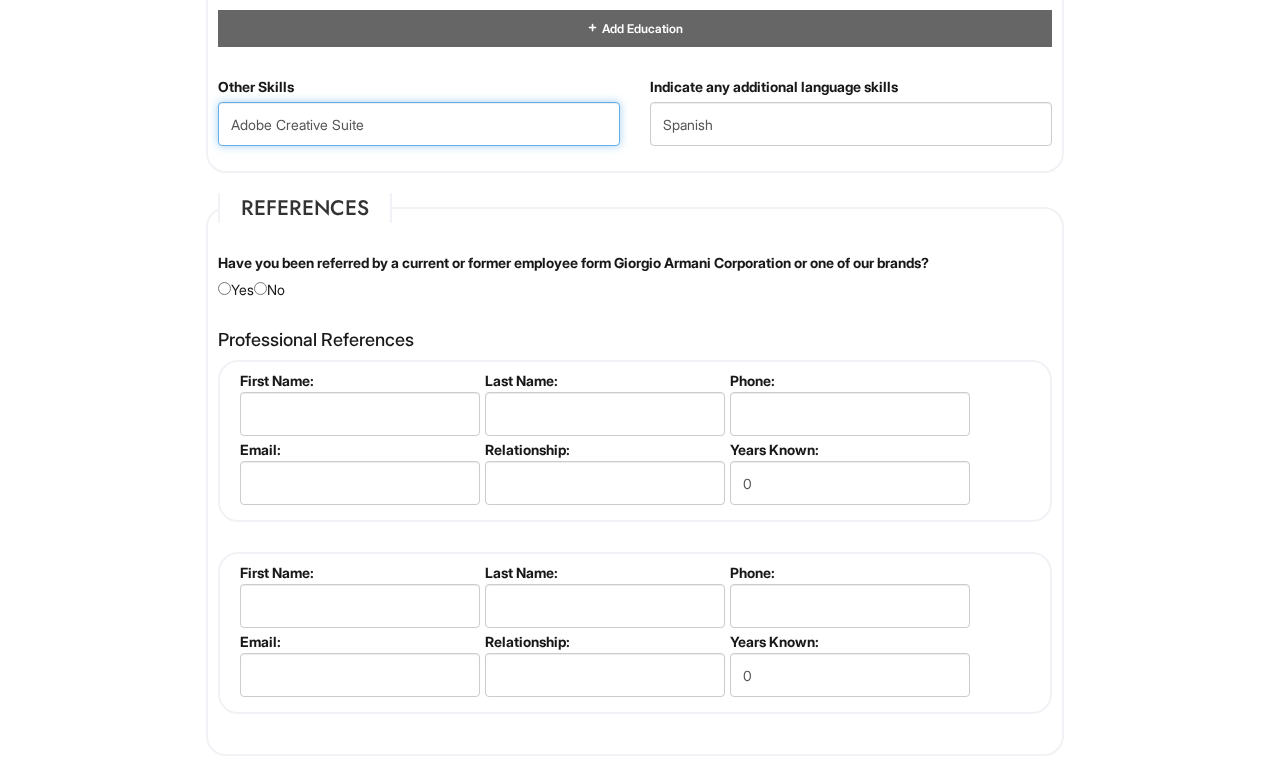 scroll, scrollTop: 2211, scrollLeft: 0, axis: vertical 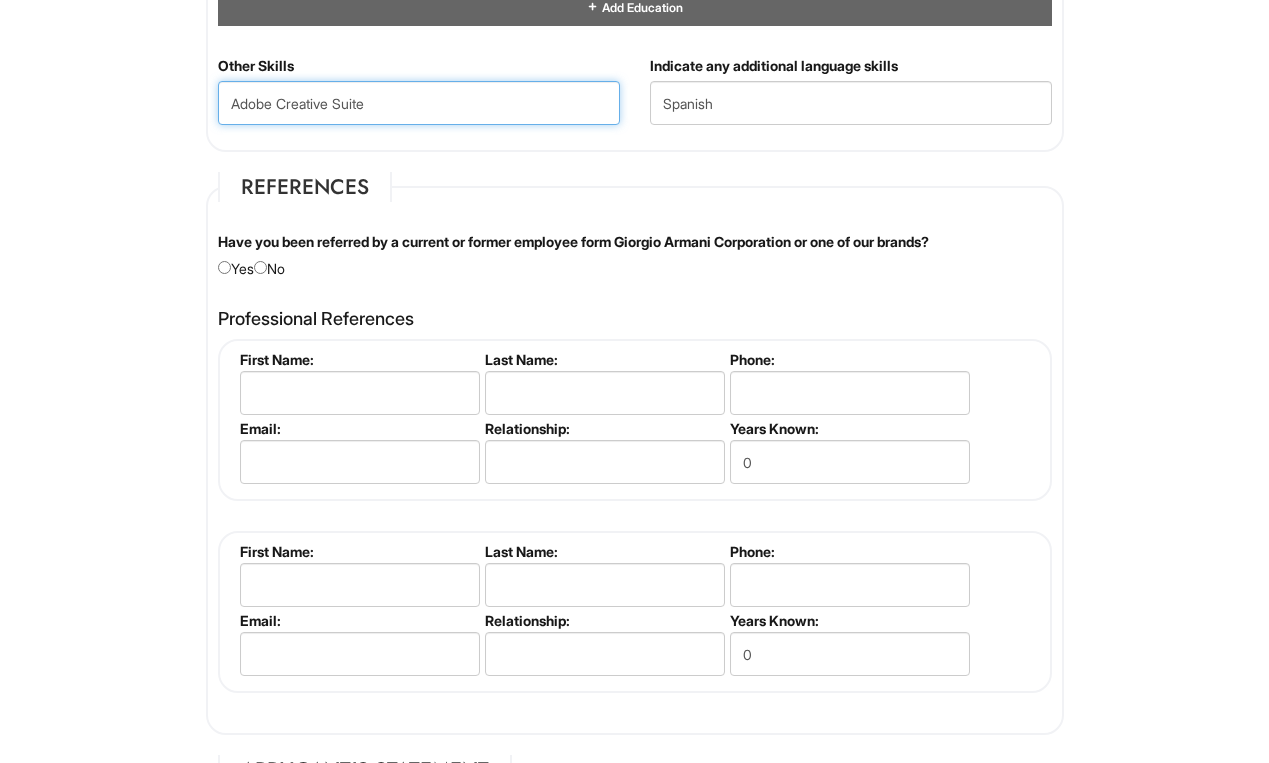 type on "Adobe Creative Suite" 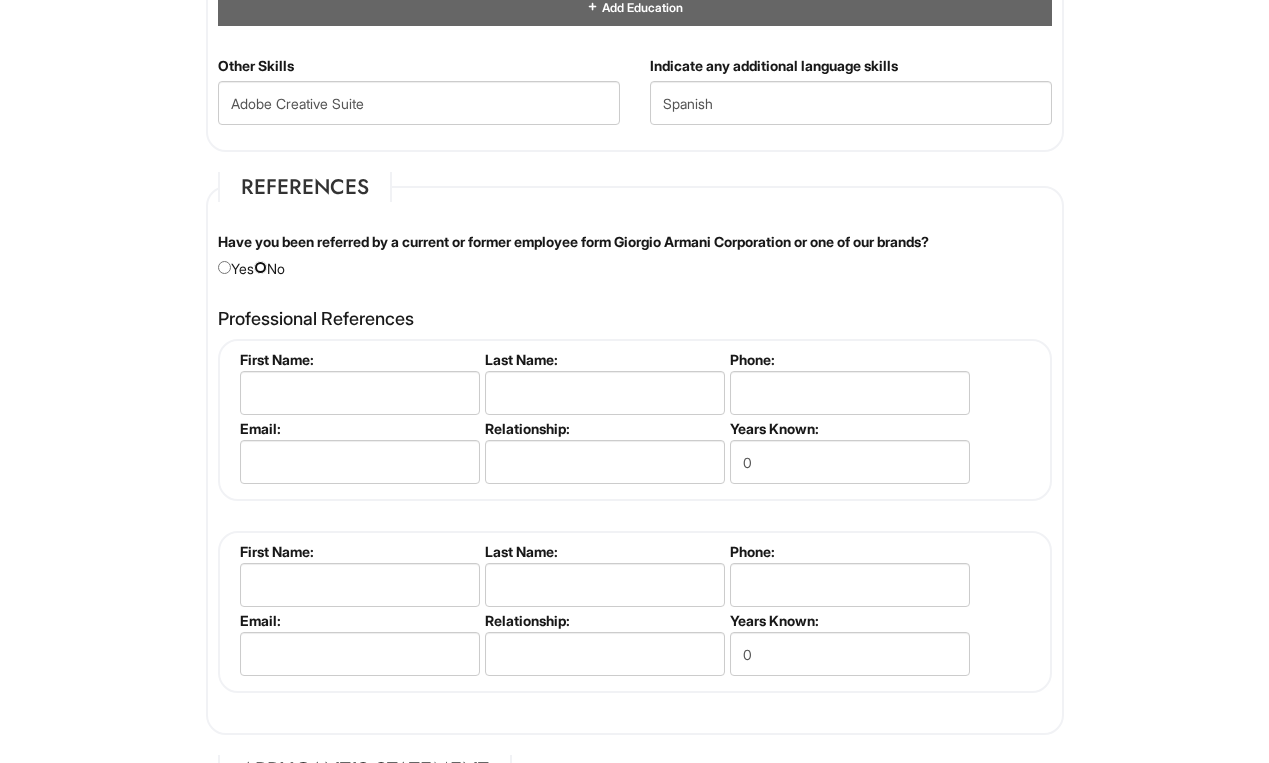 click at bounding box center [260, 267] 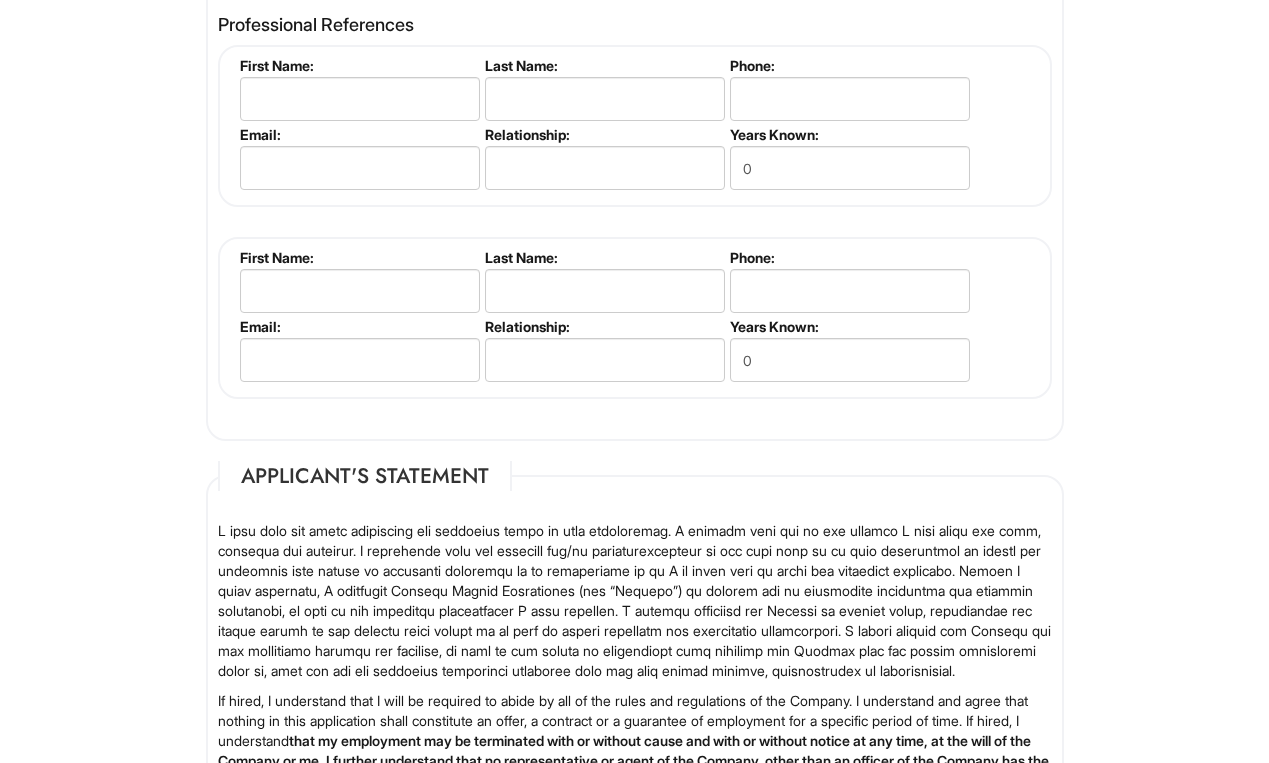 scroll, scrollTop: 2506, scrollLeft: 0, axis: vertical 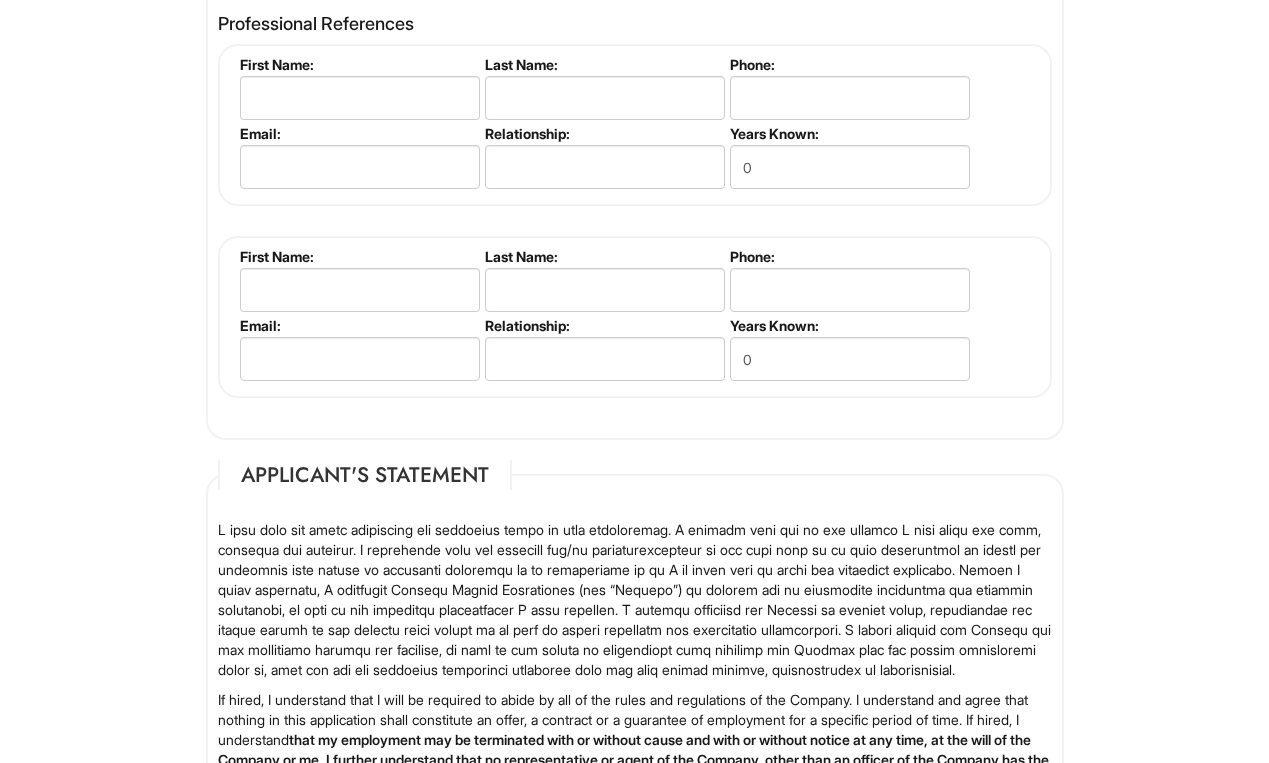 click on "Please Complete This Form 1 2 3 [LAST], [BRAND] PLEASE COMPLETE ALL REQUIRED FIELDS
We are an Equal Opportunity Employer. All persons shall have the opportunity to be considered for employment without regard to their race, color, creed, religion, national origin, ancestry, citizenship status, age, disability, gender, sex, sexual orientation, veteran status, genetic information or any other characteristic protected by applicable federal, state or local laws. We will endeavor to make a reasonable accommodation to the known physical or mental limitations of a qualified applicant with a disability unless the accommodation would impose an undue hardship on the operation of our business. If you believe you require such assistance to complete this form or to participate in an interview, please let us know.
Personal Information
Last Name  *   [LAST]
First Name  *   [FIRST]
Middle Name   E.
E-mail Address  *   [EMAIL]
Phone  *   [PHONE]
LinkedIn URL" at bounding box center [634, -553] 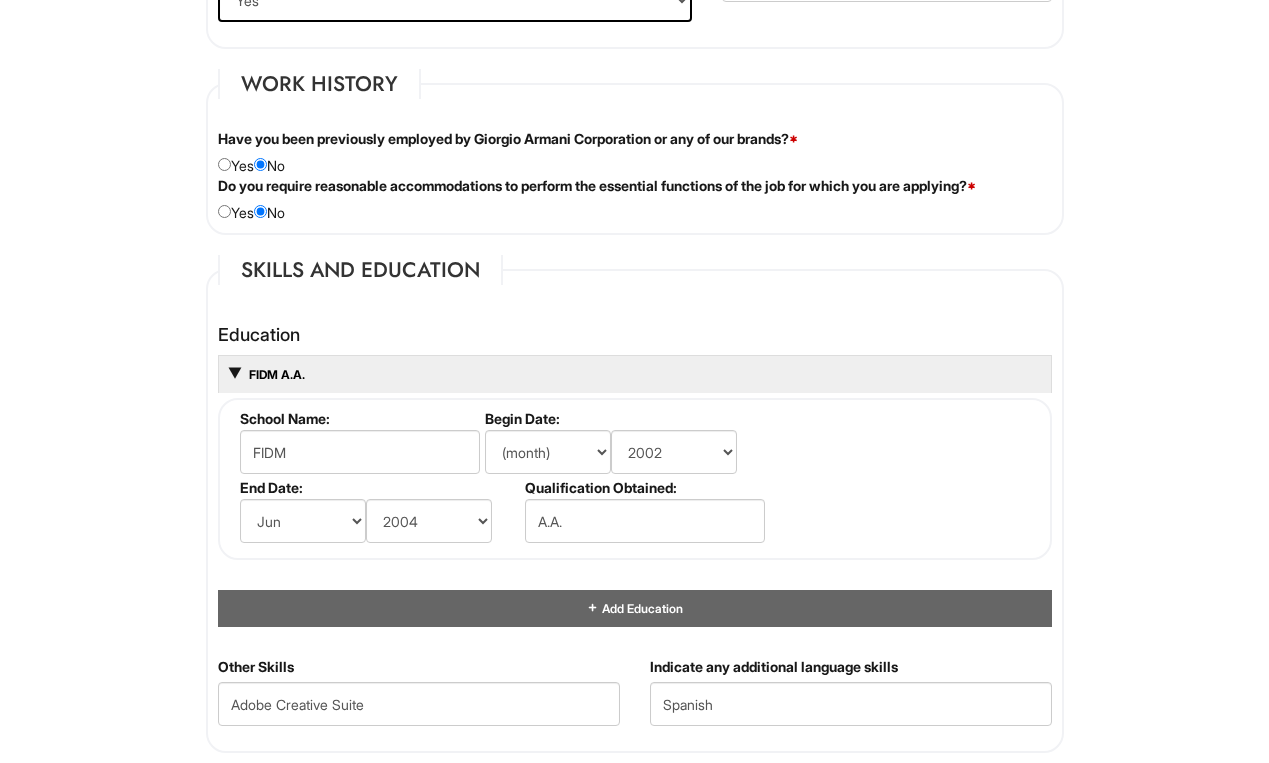 scroll, scrollTop: 1589, scrollLeft: 0, axis: vertical 